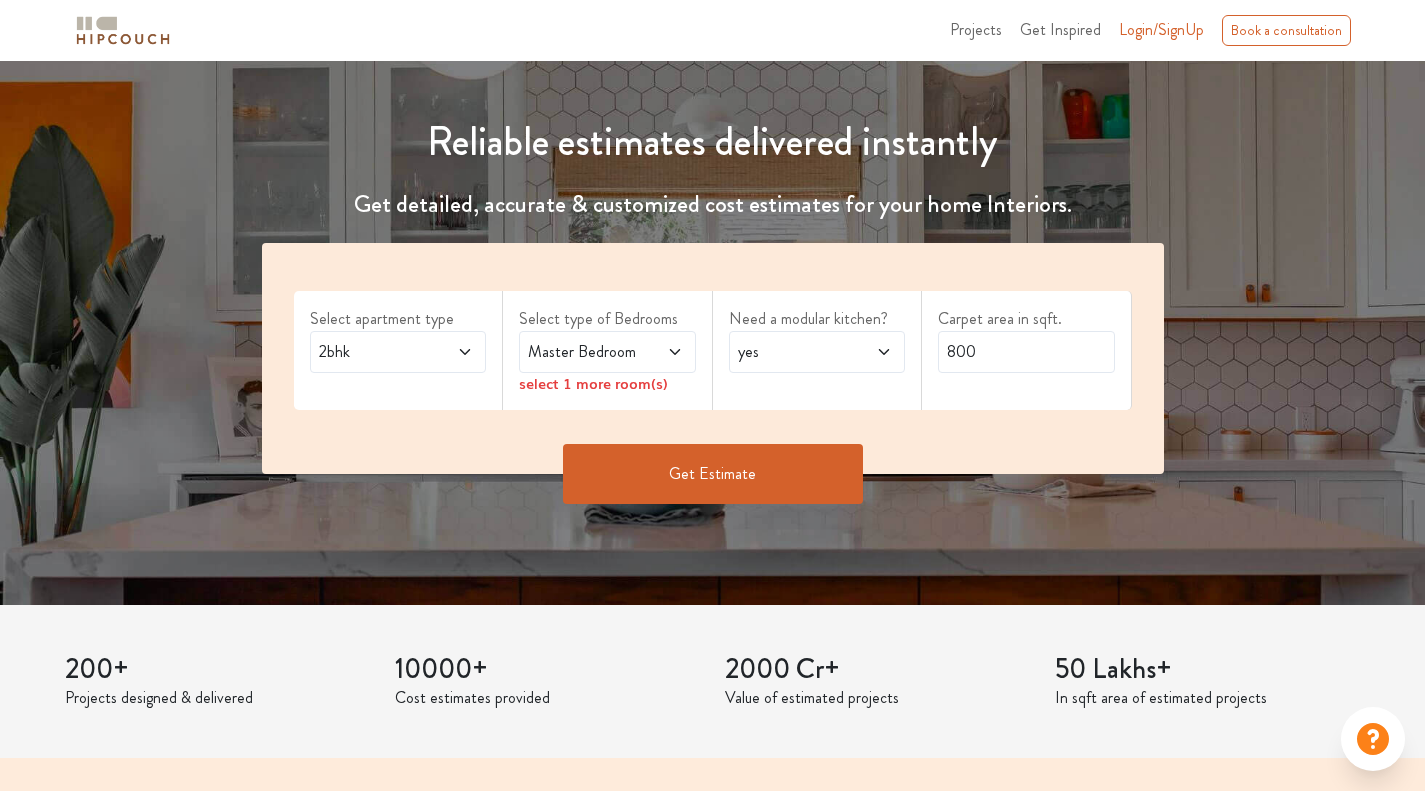 scroll, scrollTop: 233, scrollLeft: 0, axis: vertical 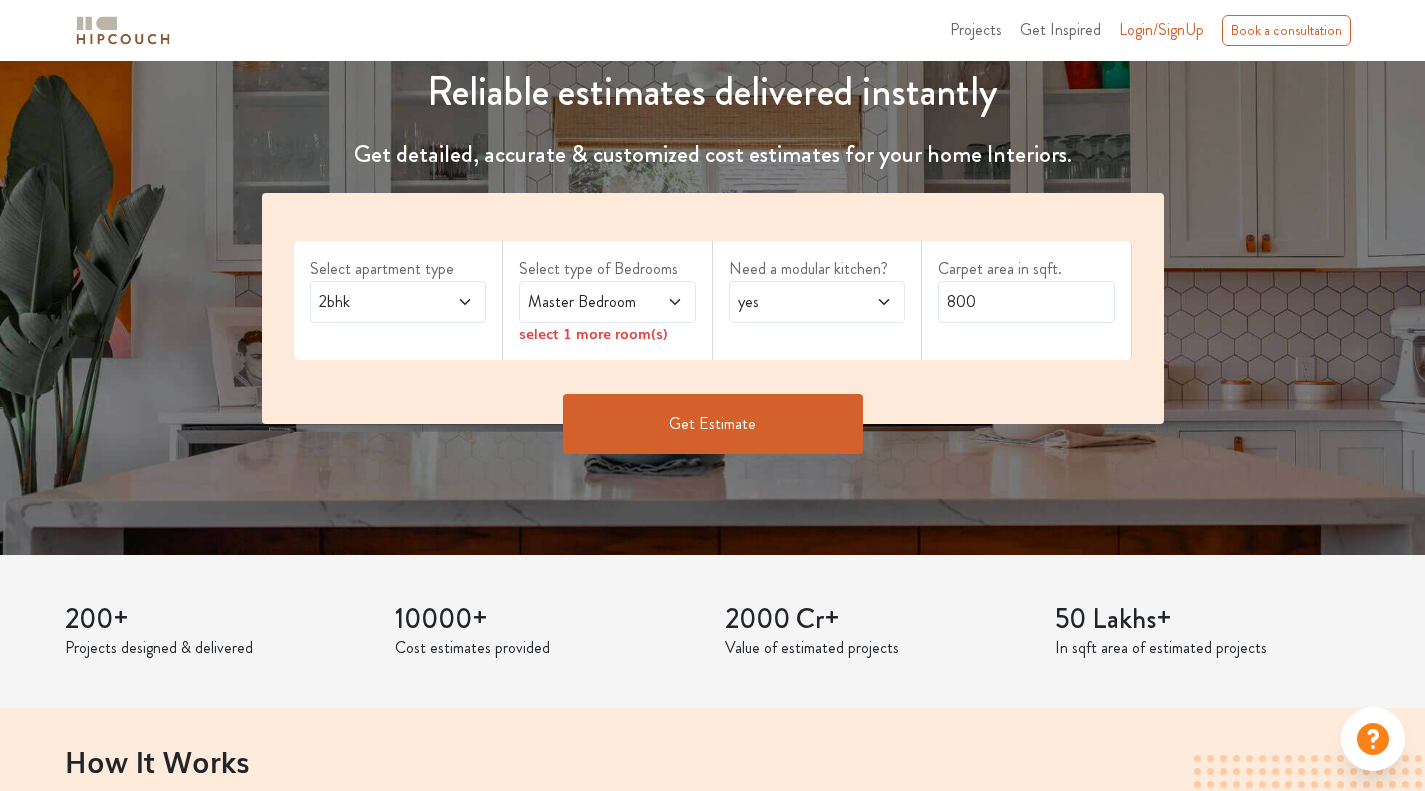 click 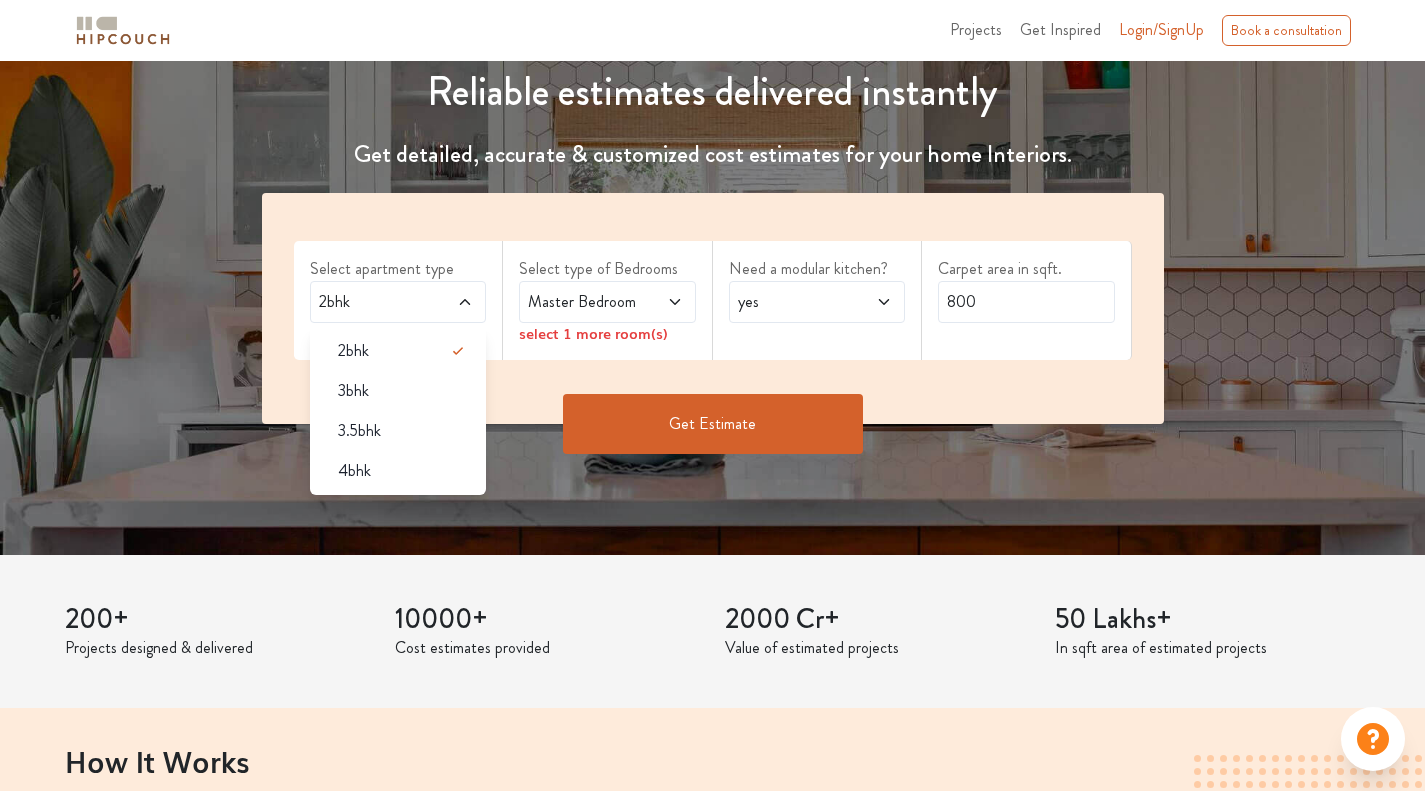 scroll, scrollTop: 466, scrollLeft: 0, axis: vertical 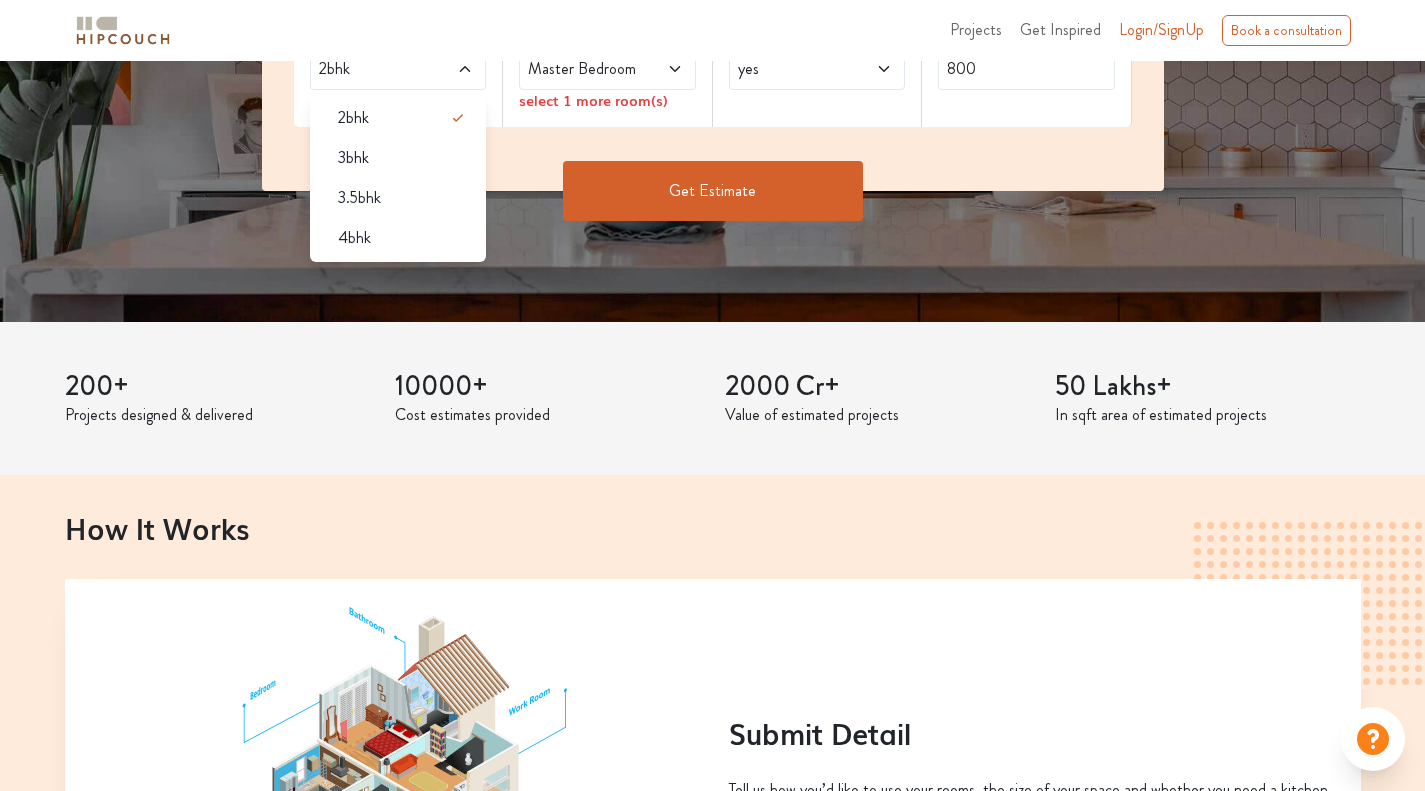click on "4bhk" at bounding box center (404, 238) 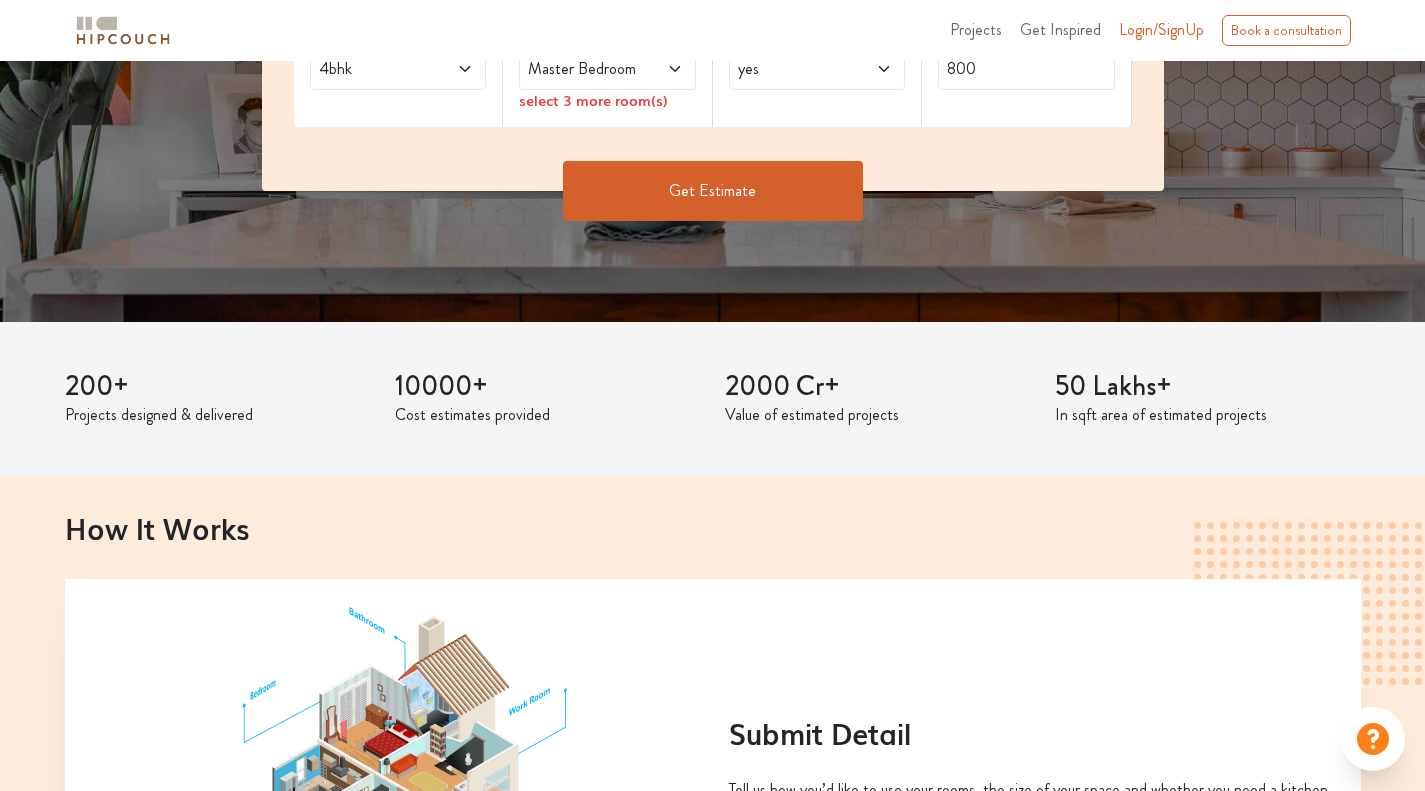 scroll, scrollTop: 233, scrollLeft: 0, axis: vertical 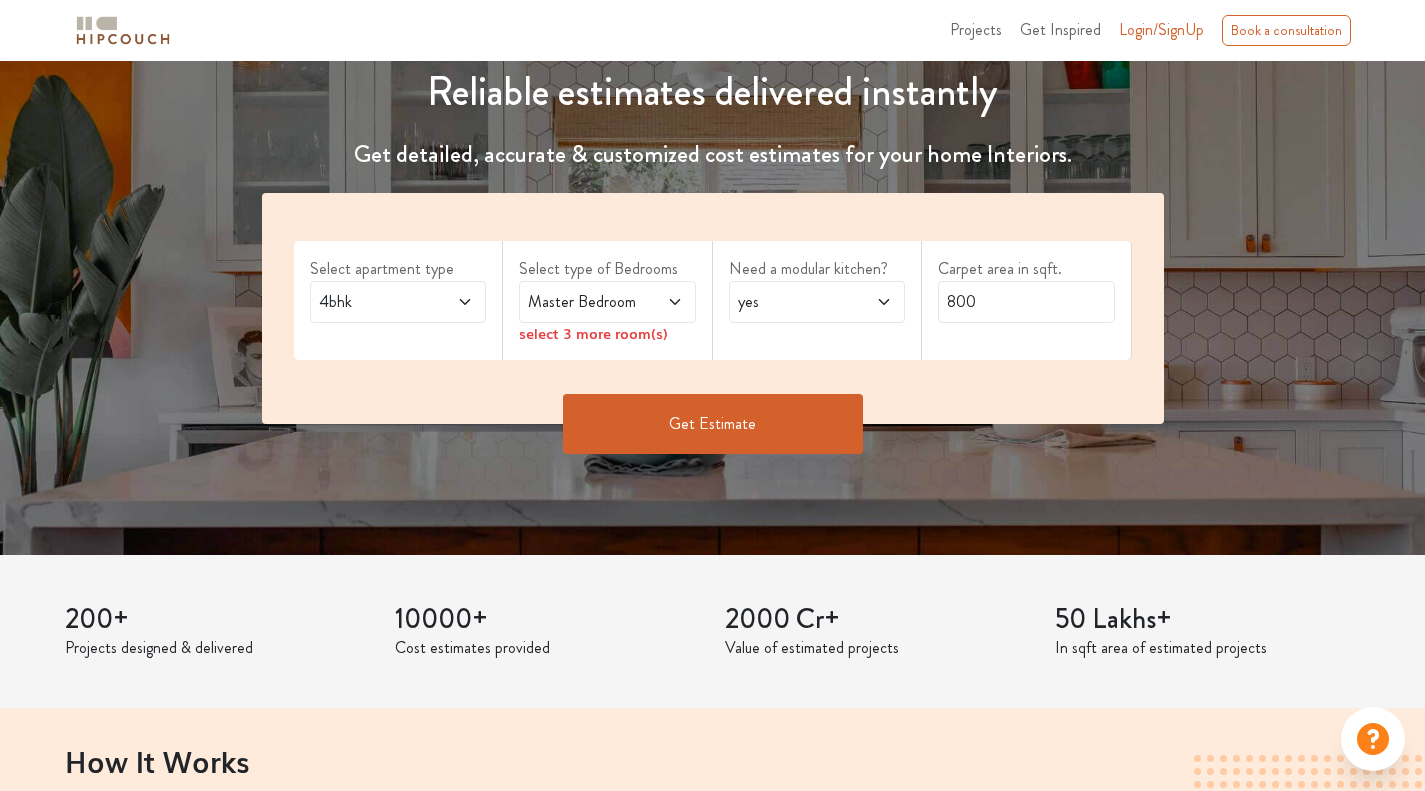 click 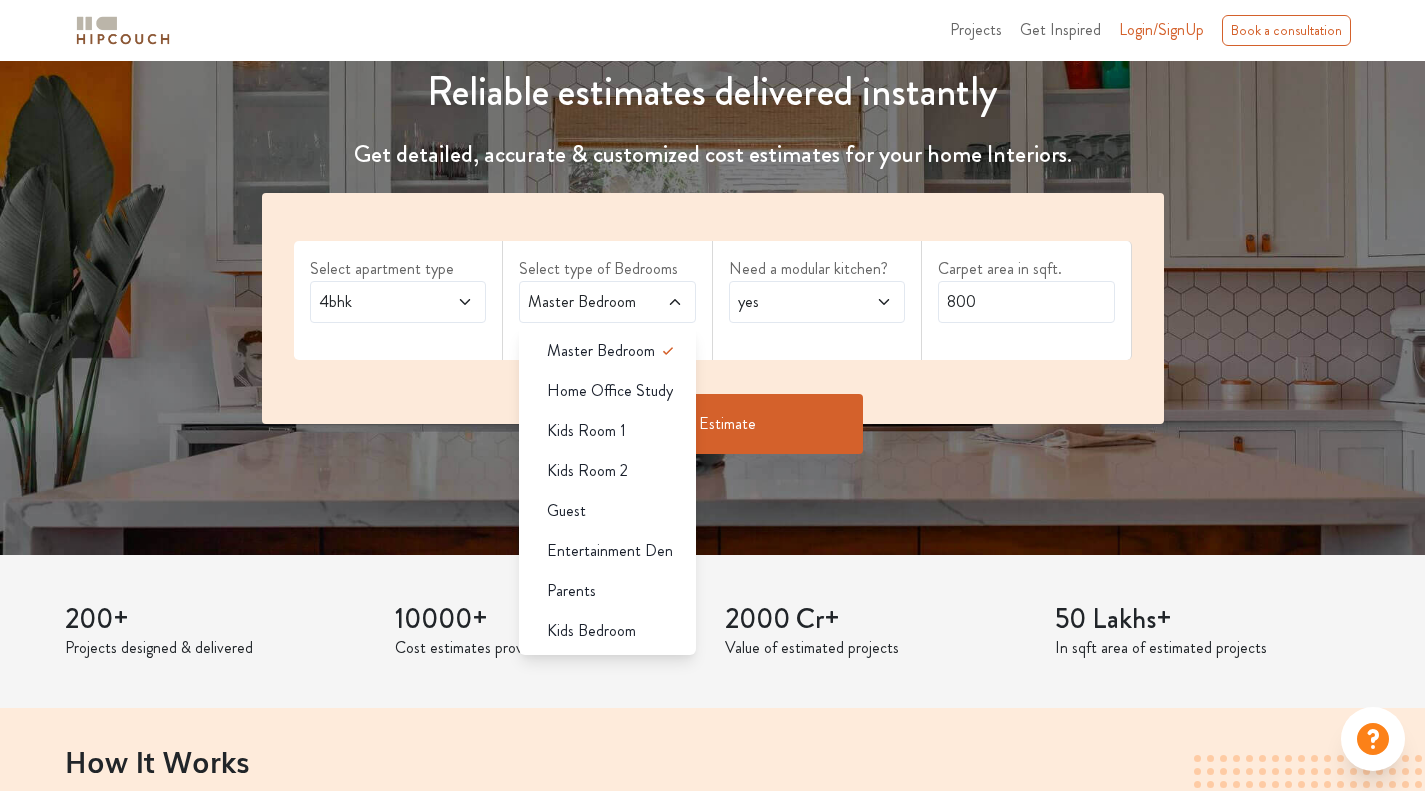 click on "Parents" at bounding box center (613, 591) 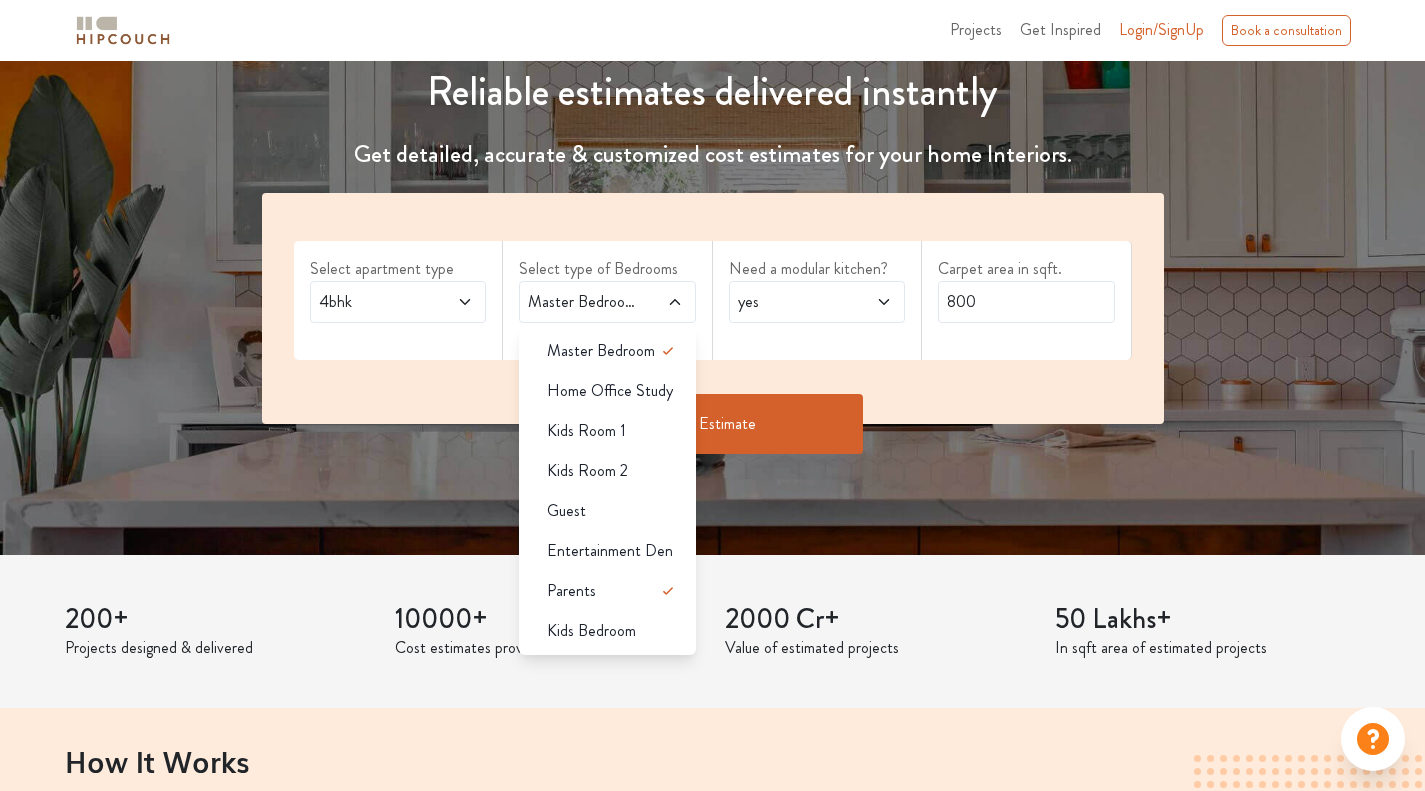 click on "Kids Room 1" at bounding box center (613, 431) 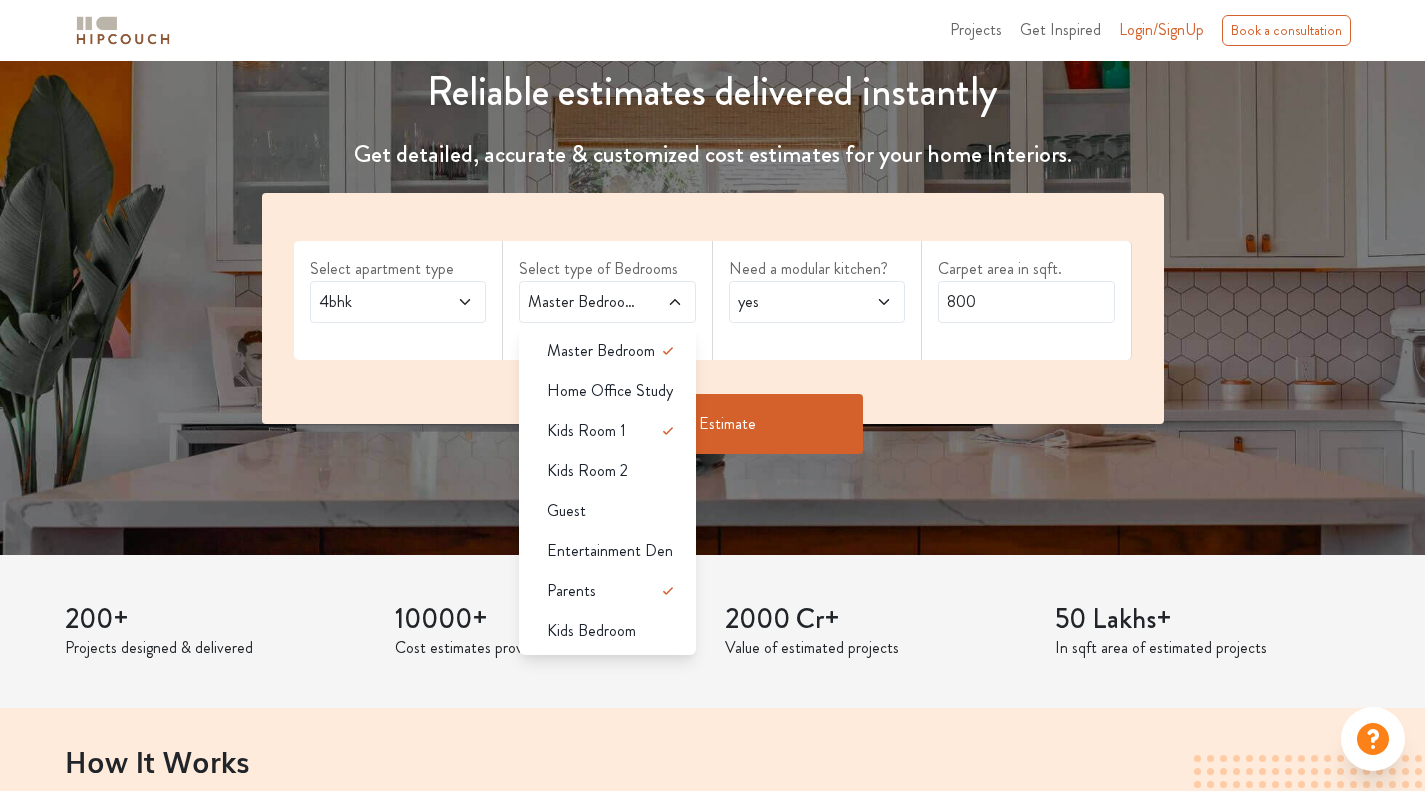 click on "Kids Room 2" at bounding box center [587, 471] 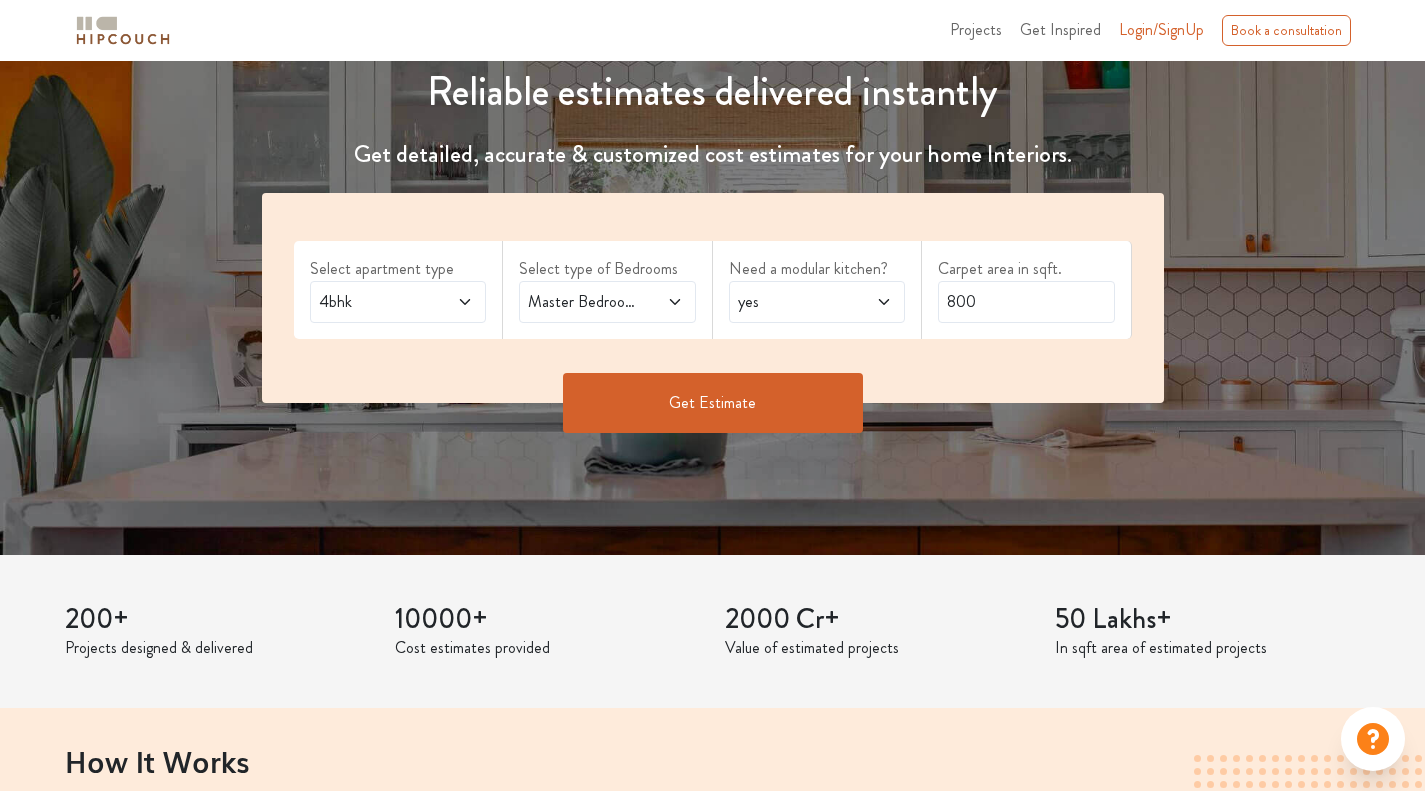 click 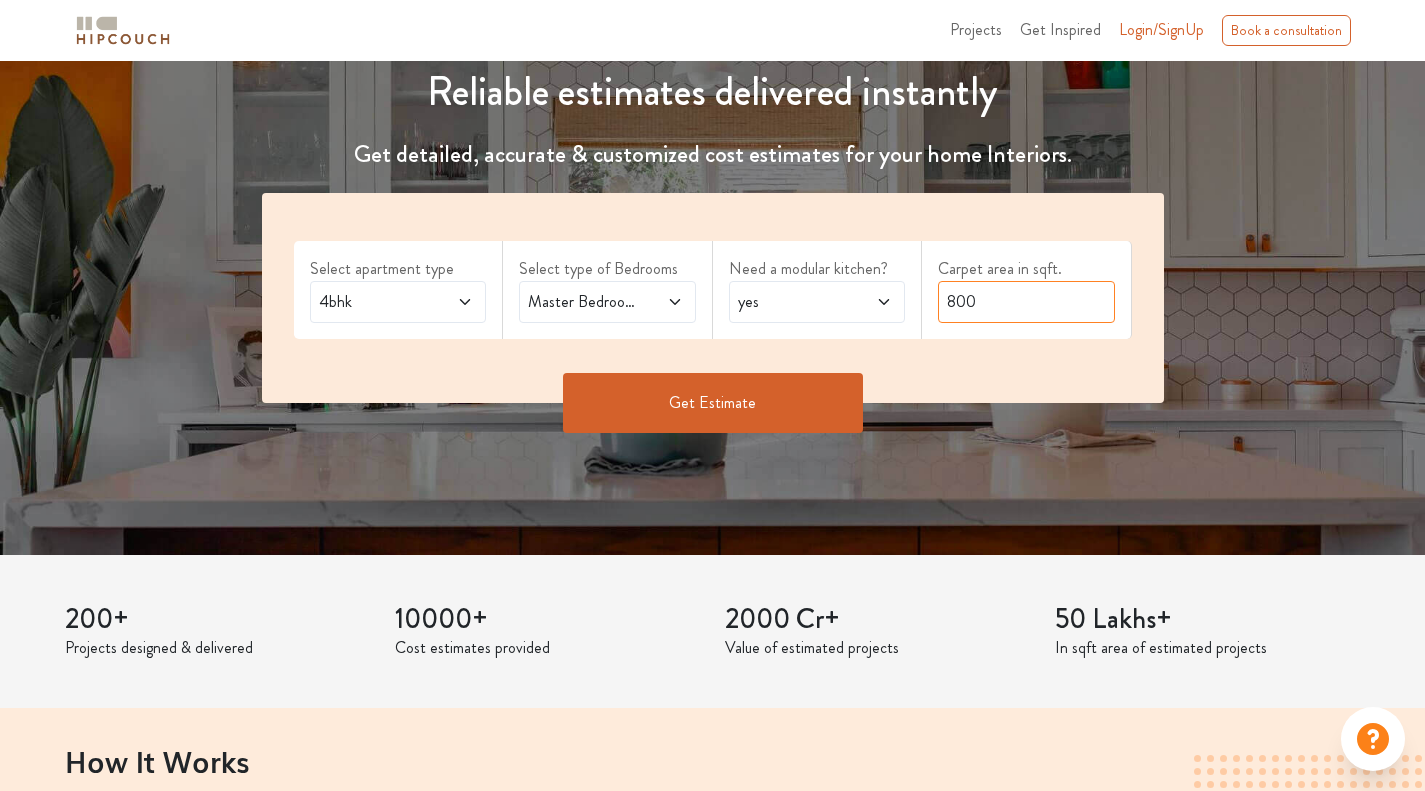 click on "800" at bounding box center [1026, 302] 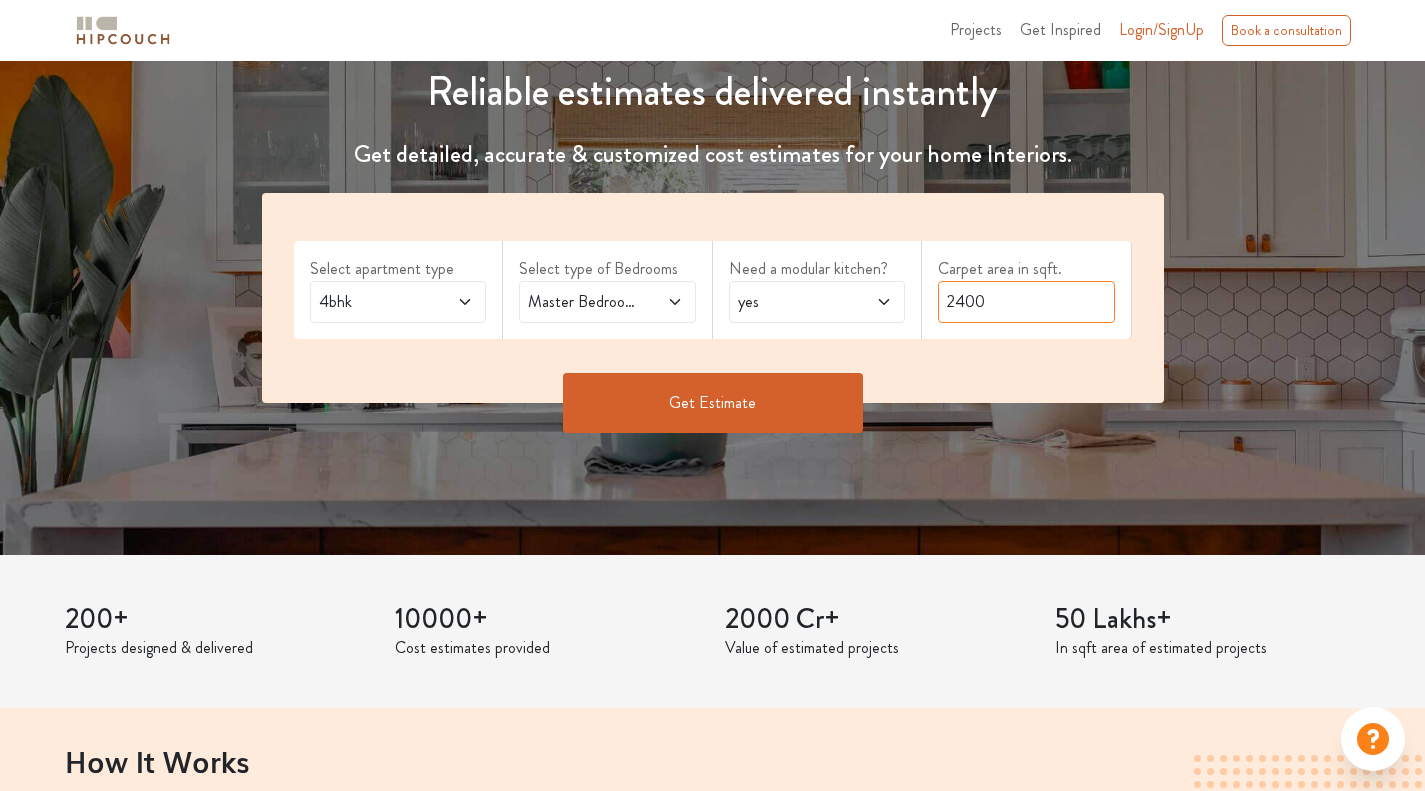 type on "2400" 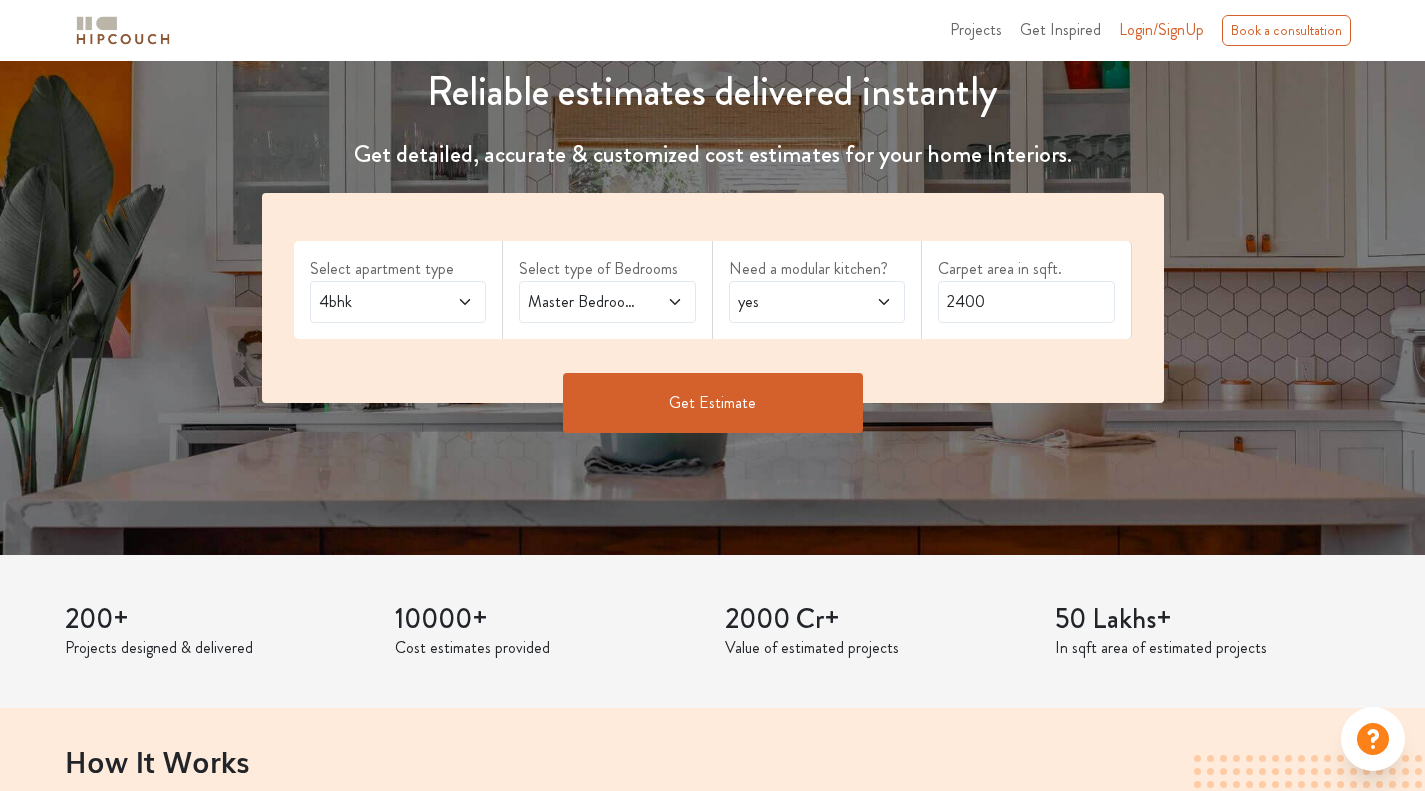 click on "Get Estimate" at bounding box center [713, 403] 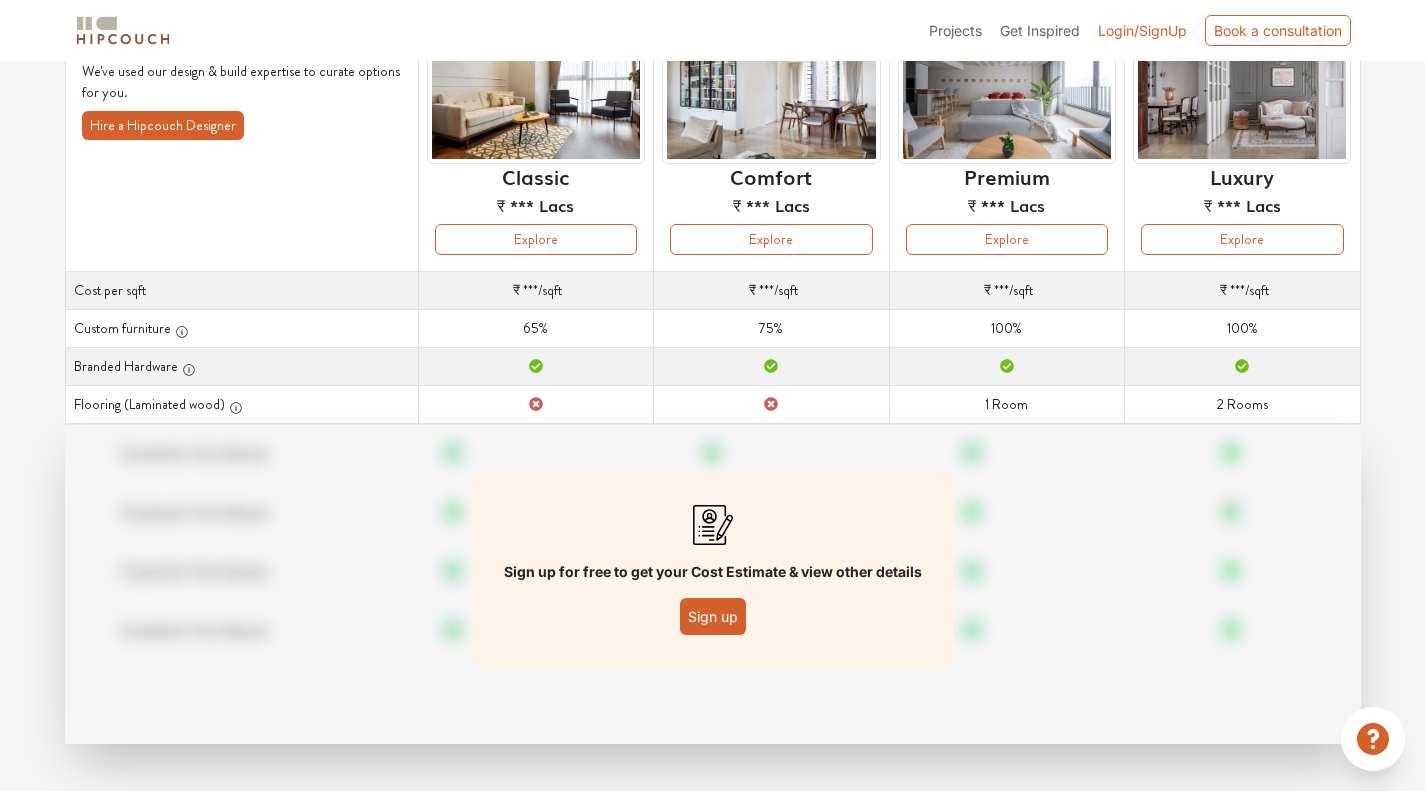 scroll, scrollTop: 193, scrollLeft: 0, axis: vertical 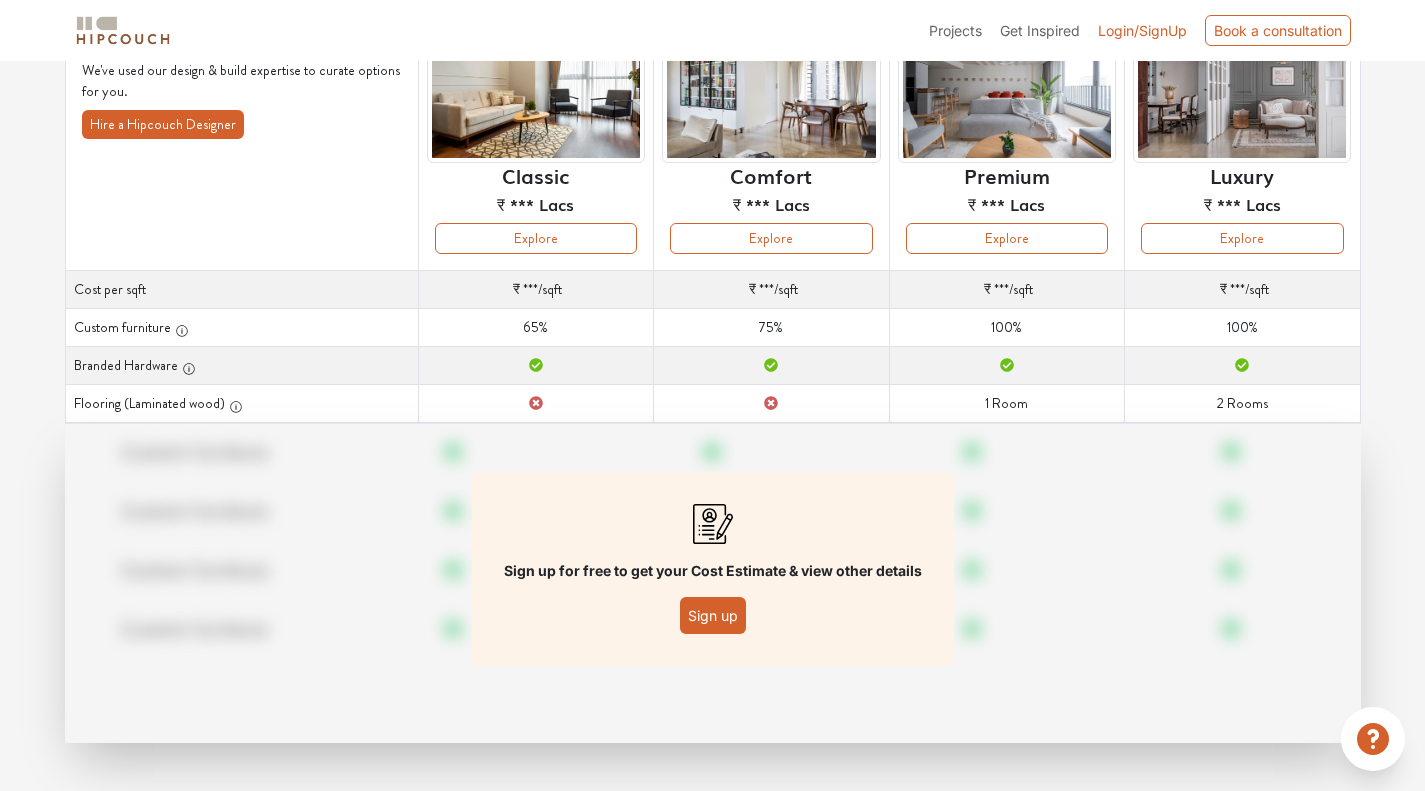 click on "Sign up" at bounding box center (713, 615) 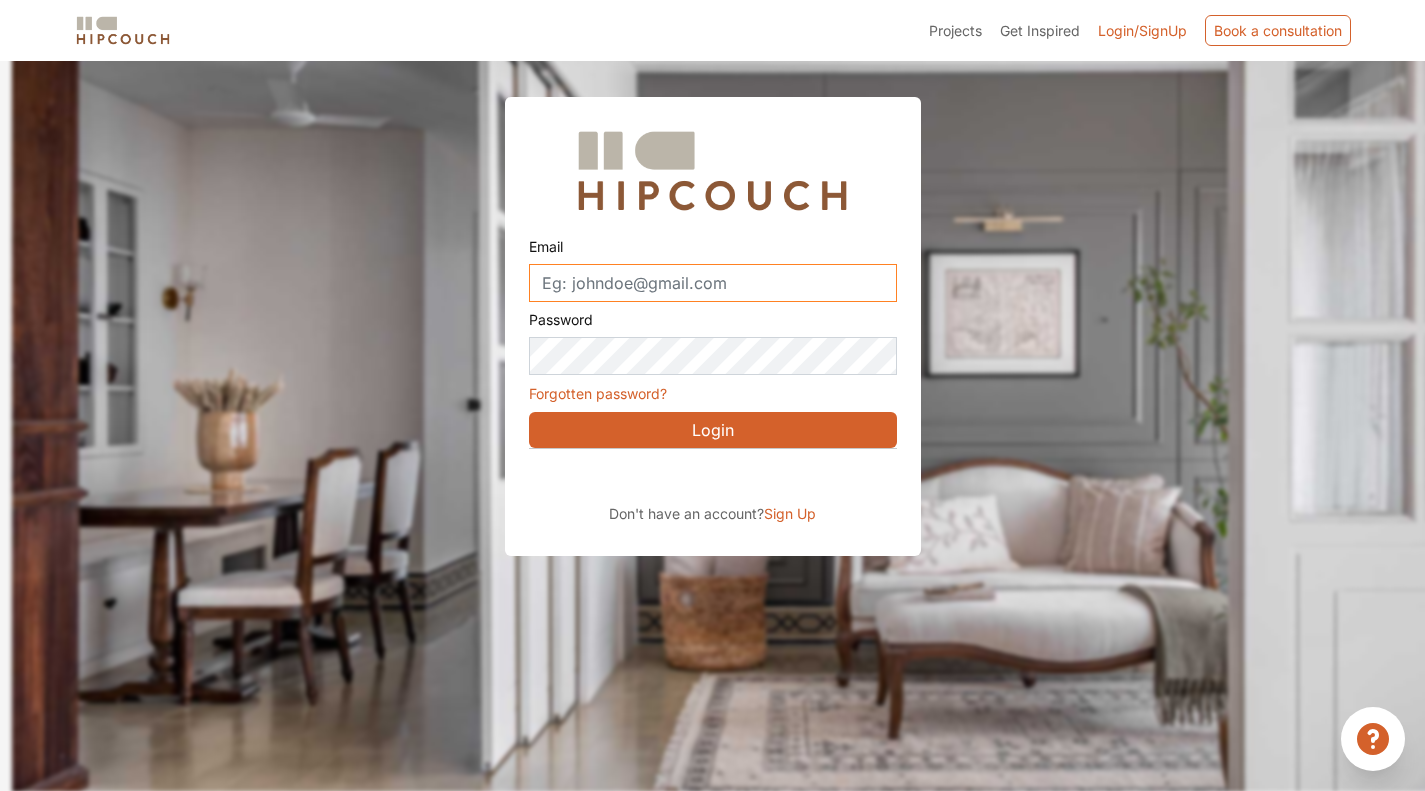 click on "Email" at bounding box center (713, 283) 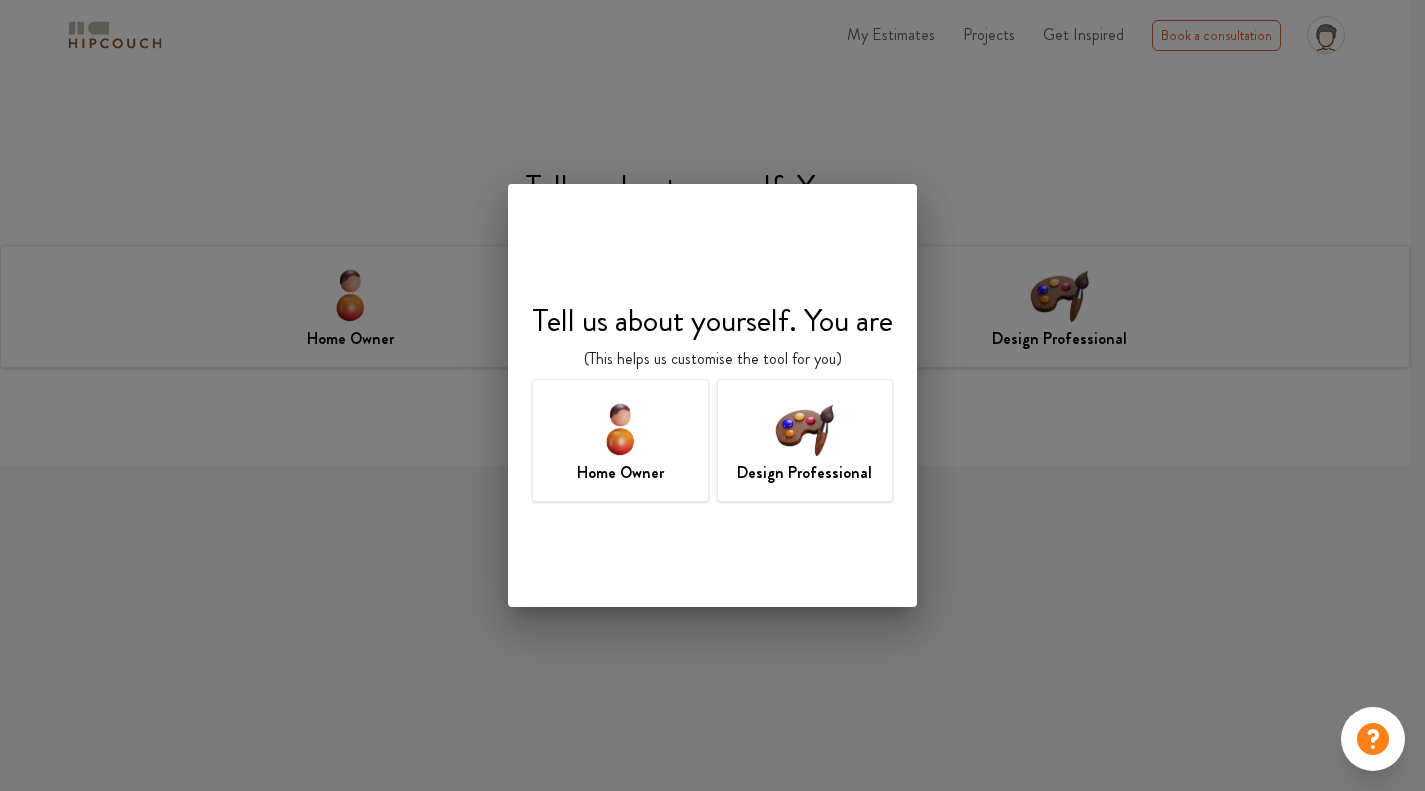 scroll, scrollTop: 0, scrollLeft: 0, axis: both 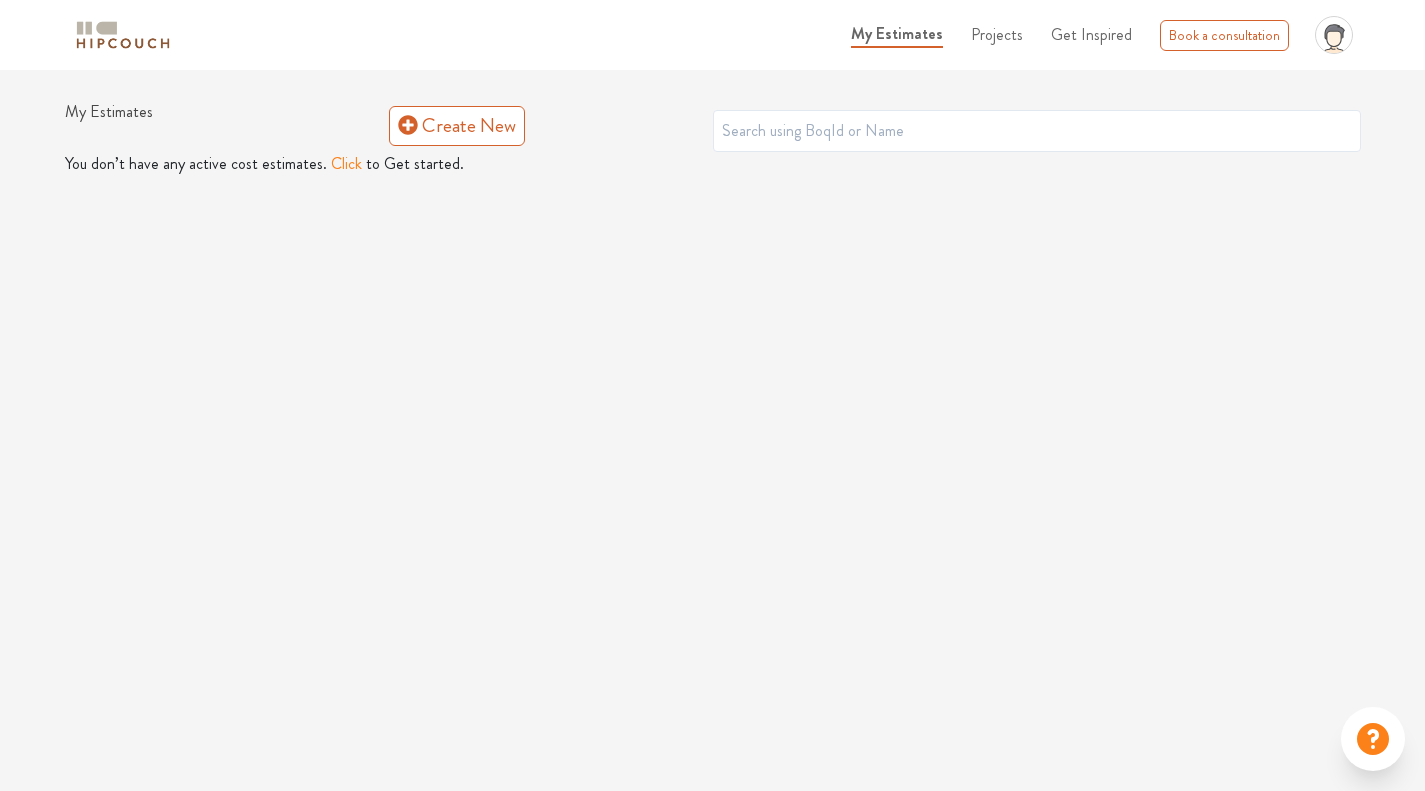 click on "Click" at bounding box center [346, 164] 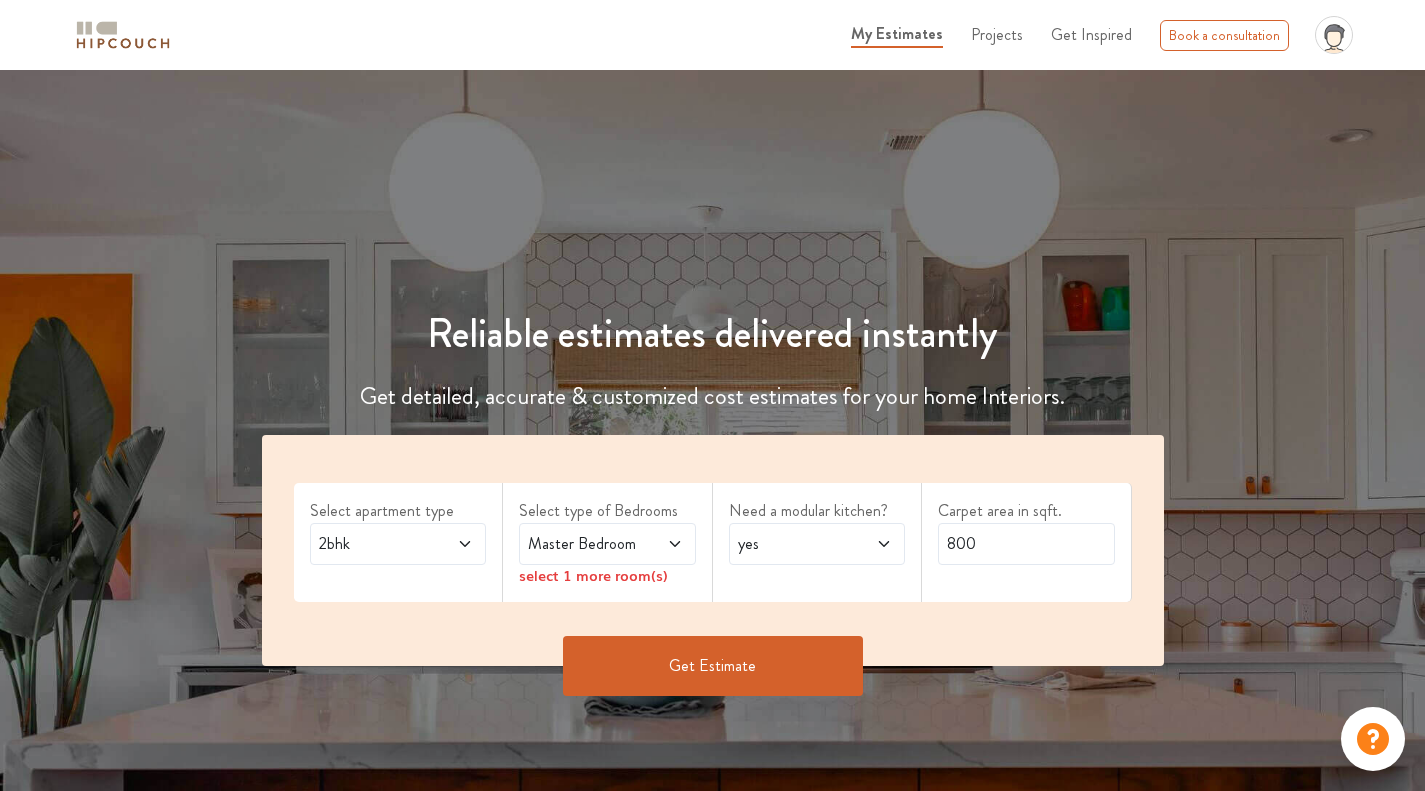 click on "Select apartment type 2bhk" at bounding box center (399, 542) 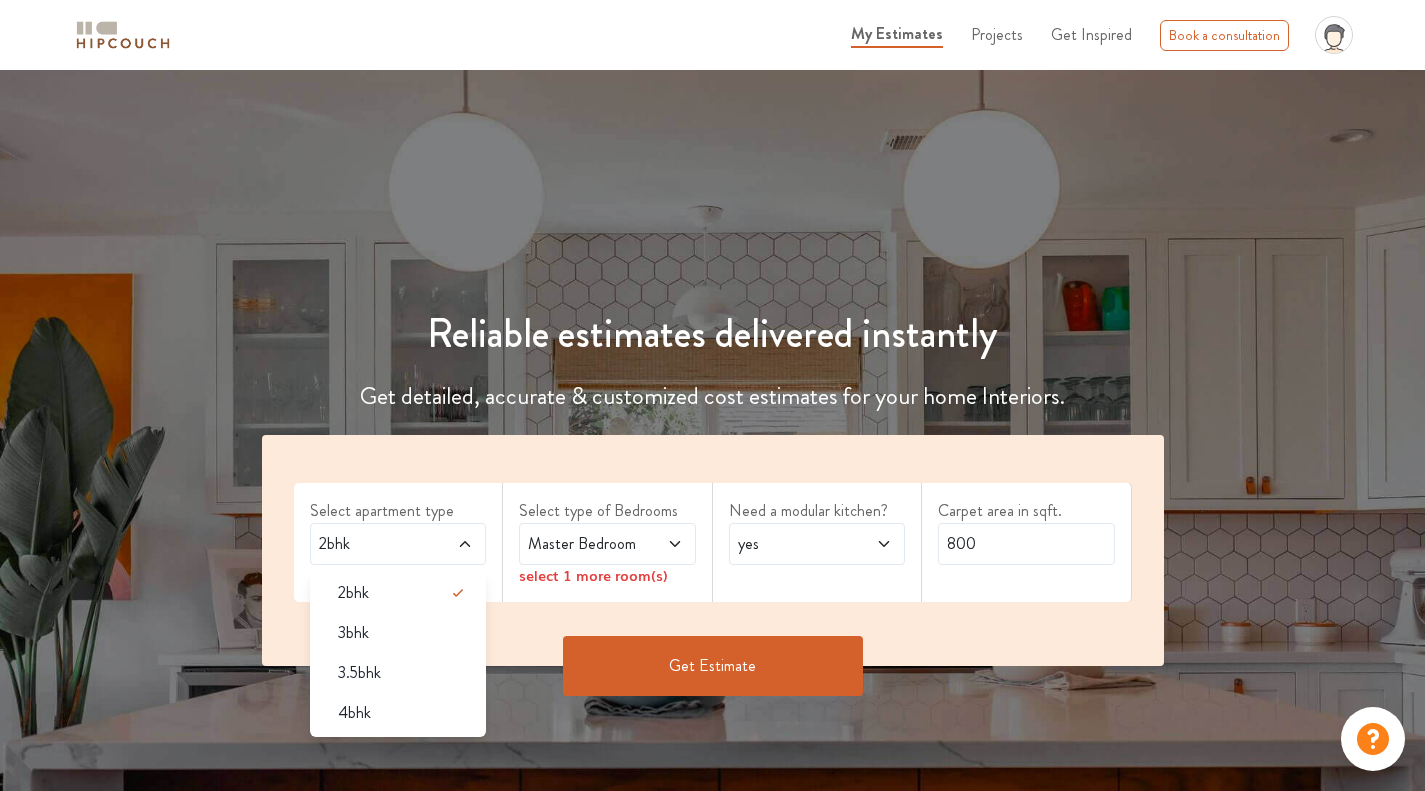 click on "4bhk" at bounding box center [354, 713] 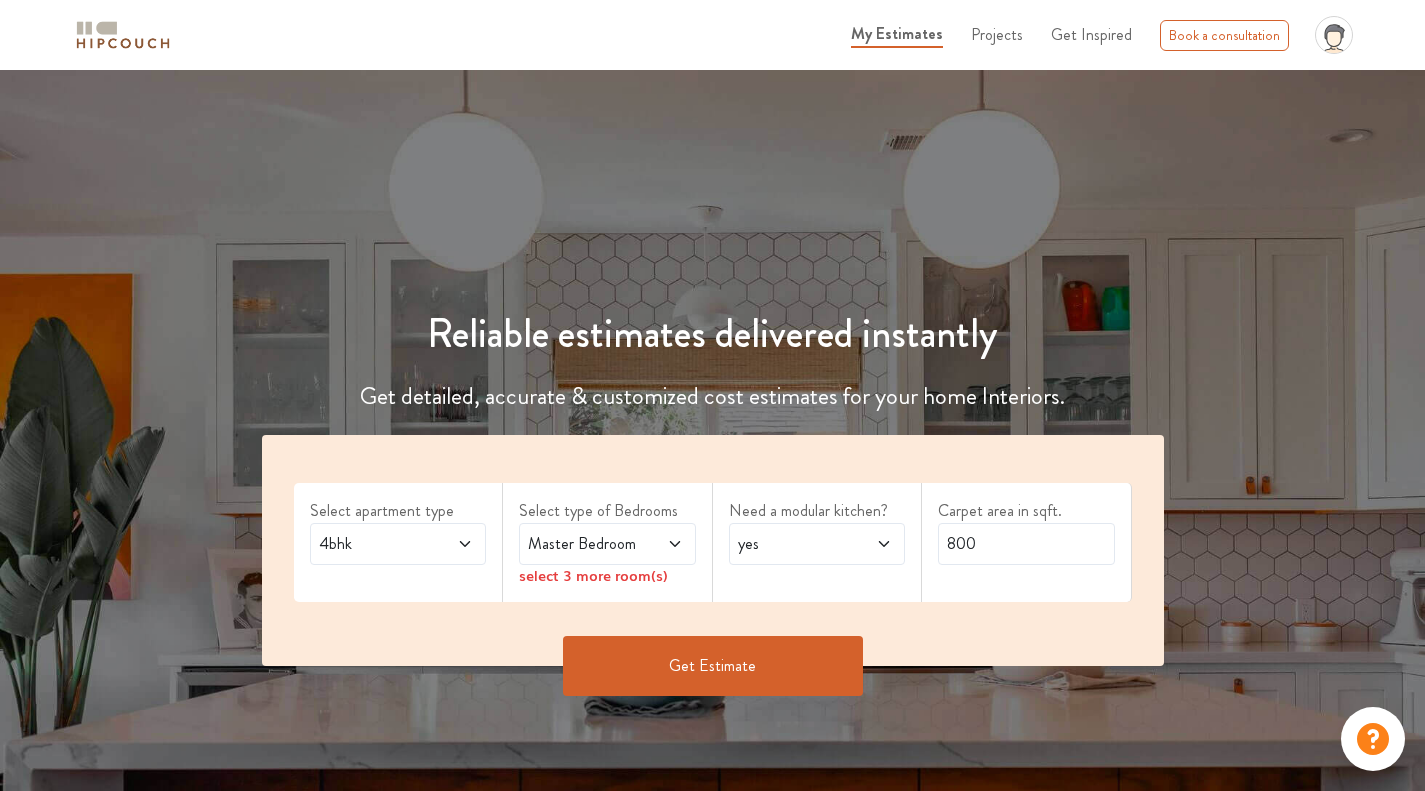 click on "Master Bedroom" at bounding box center (583, 544) 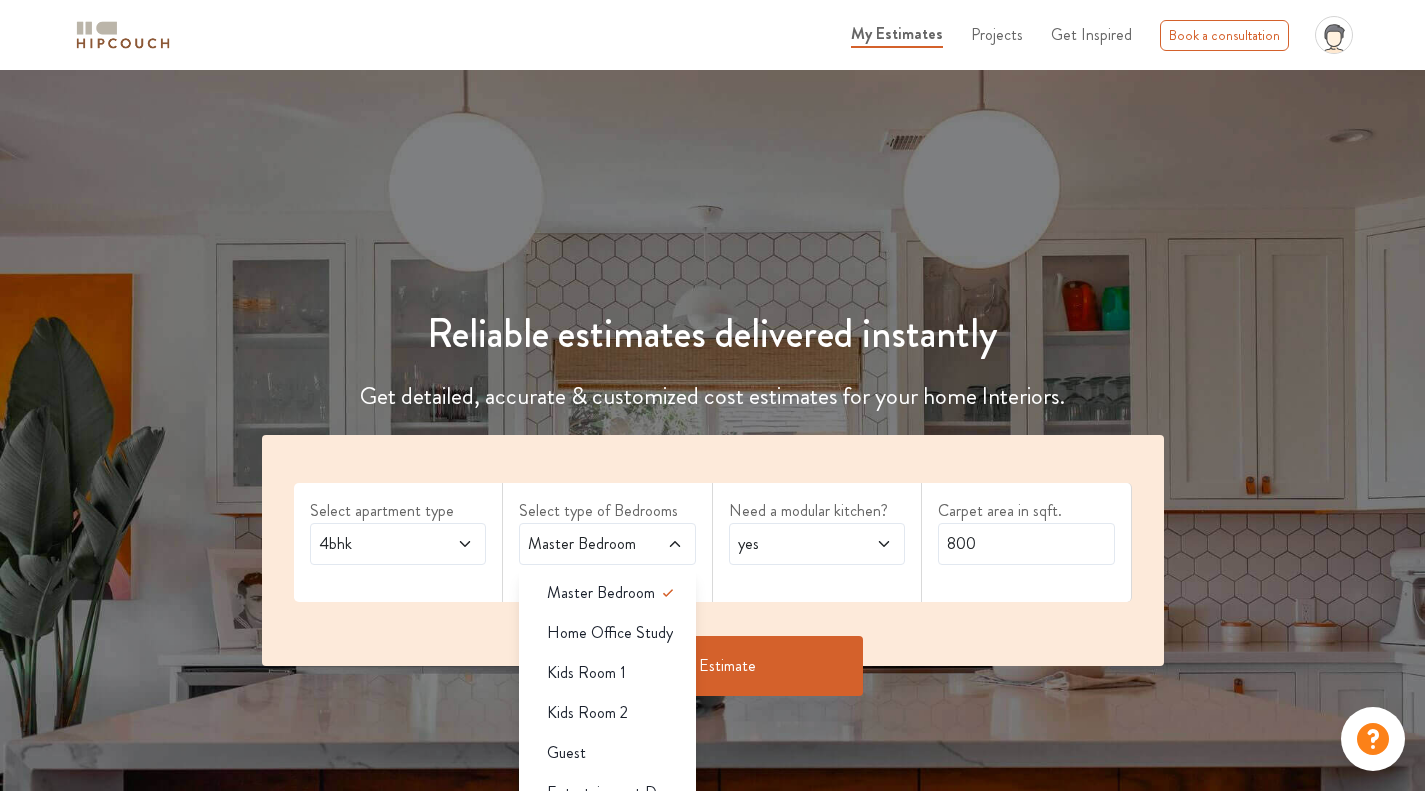 click on "Kids Room 1" at bounding box center (586, 673) 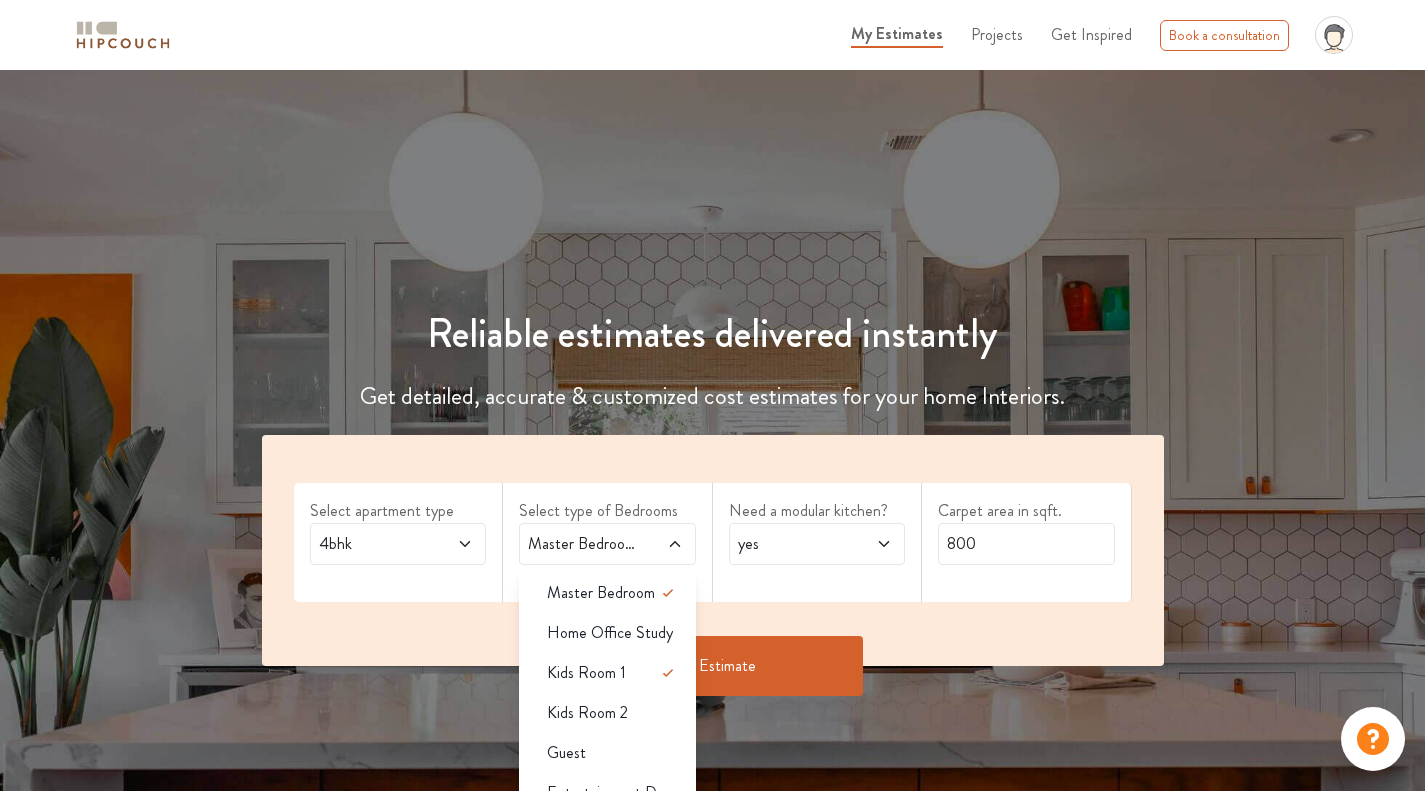 click on "Kids Room 2" at bounding box center [587, 713] 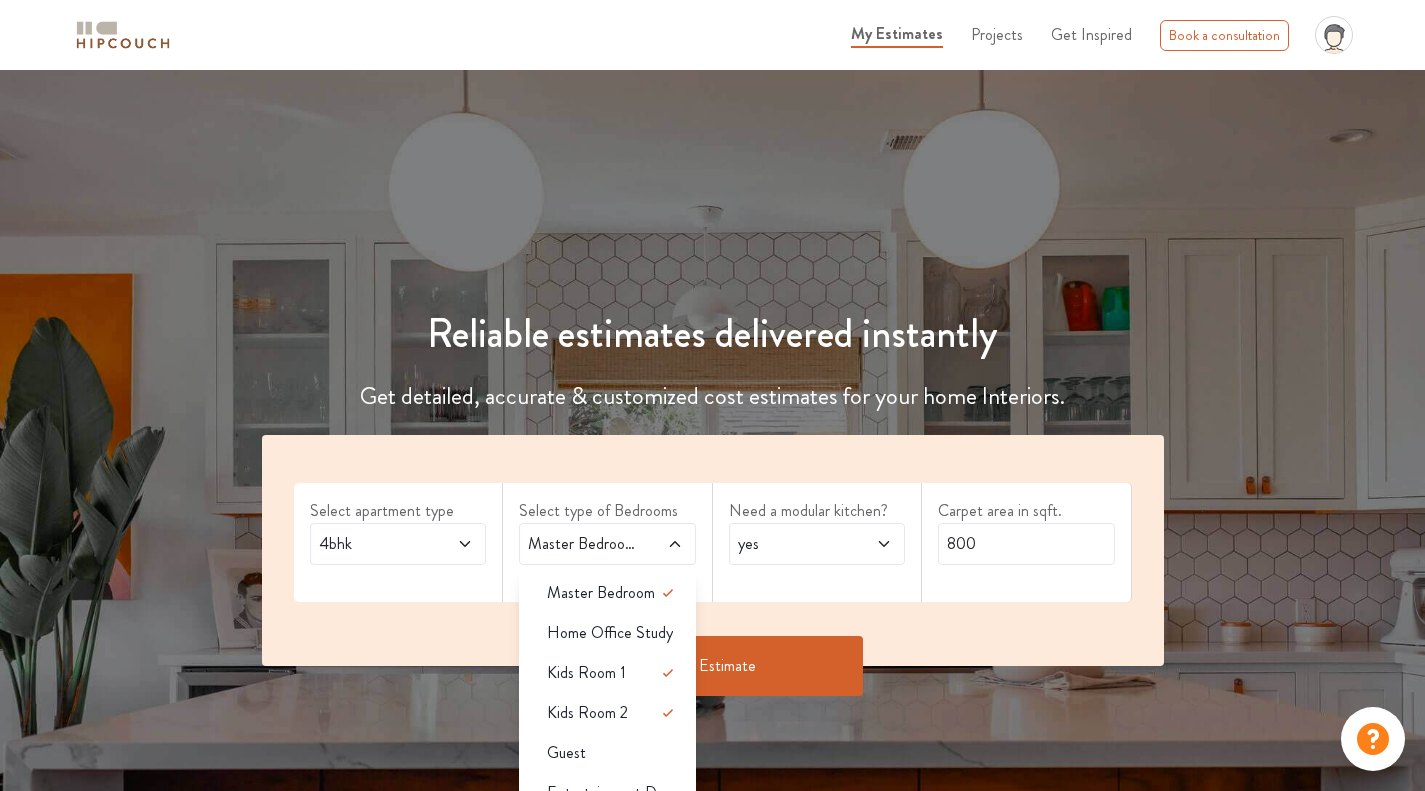 scroll, scrollTop: 233, scrollLeft: 0, axis: vertical 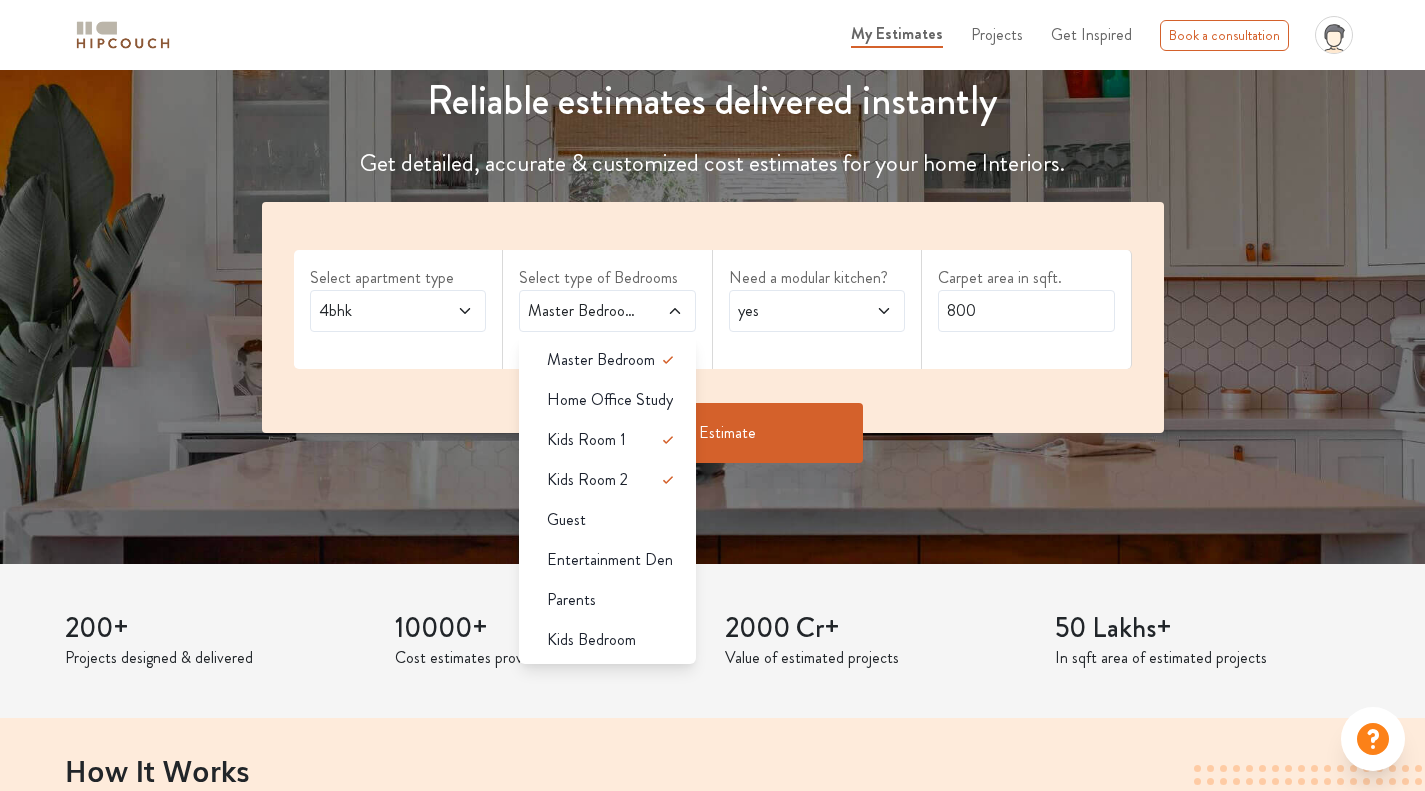 click on "Parents" at bounding box center [613, 600] 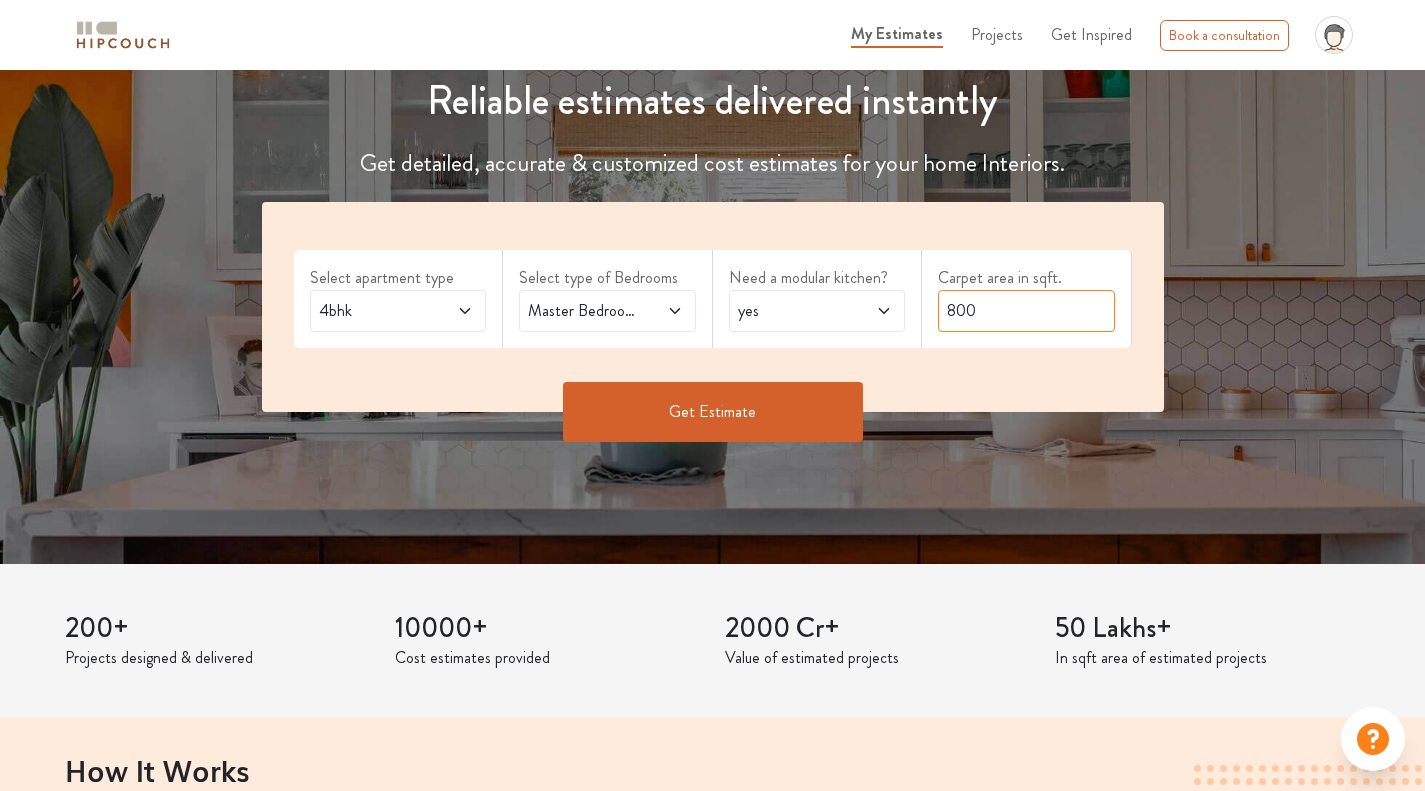drag, startPoint x: 986, startPoint y: 305, endPoint x: 898, endPoint y: 343, distance: 95.85406 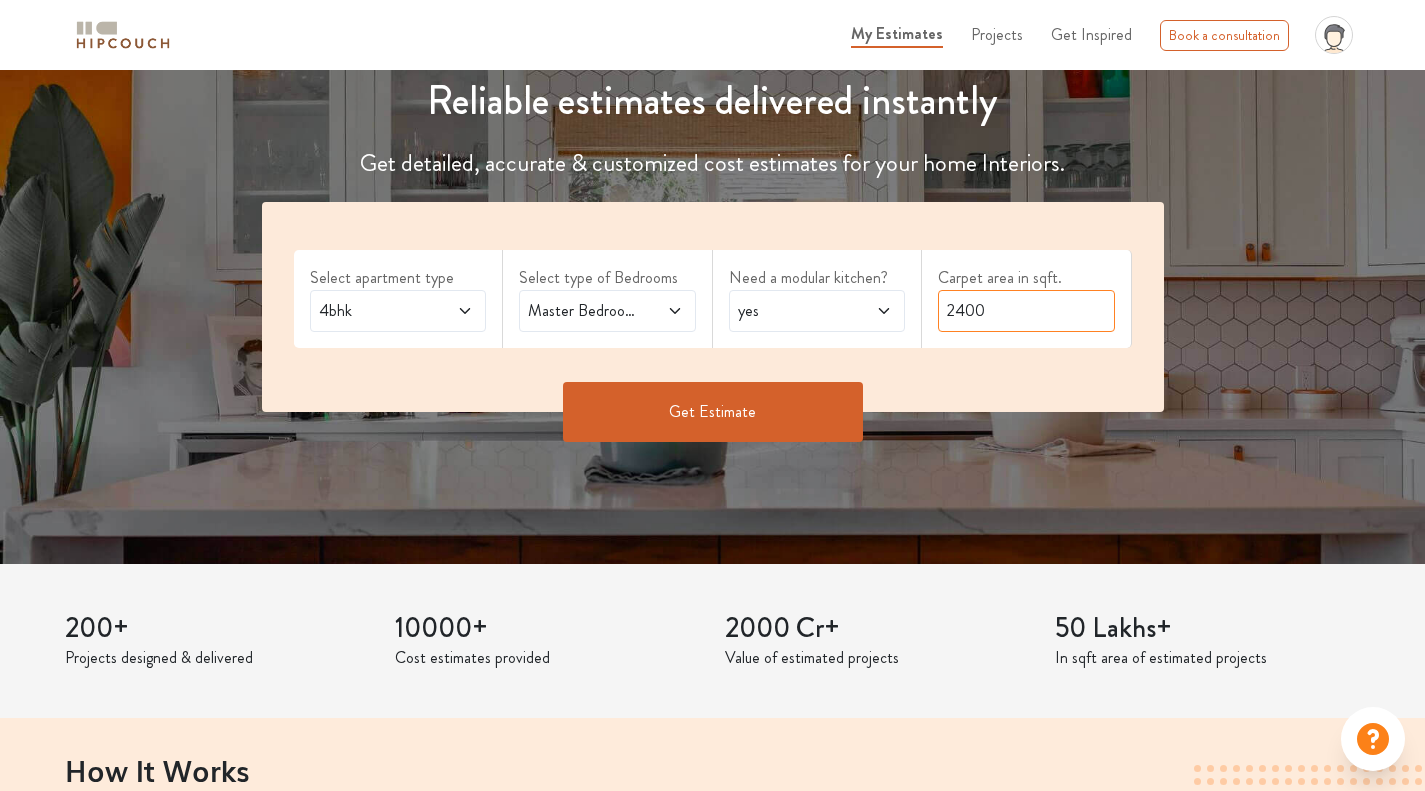type on "2400" 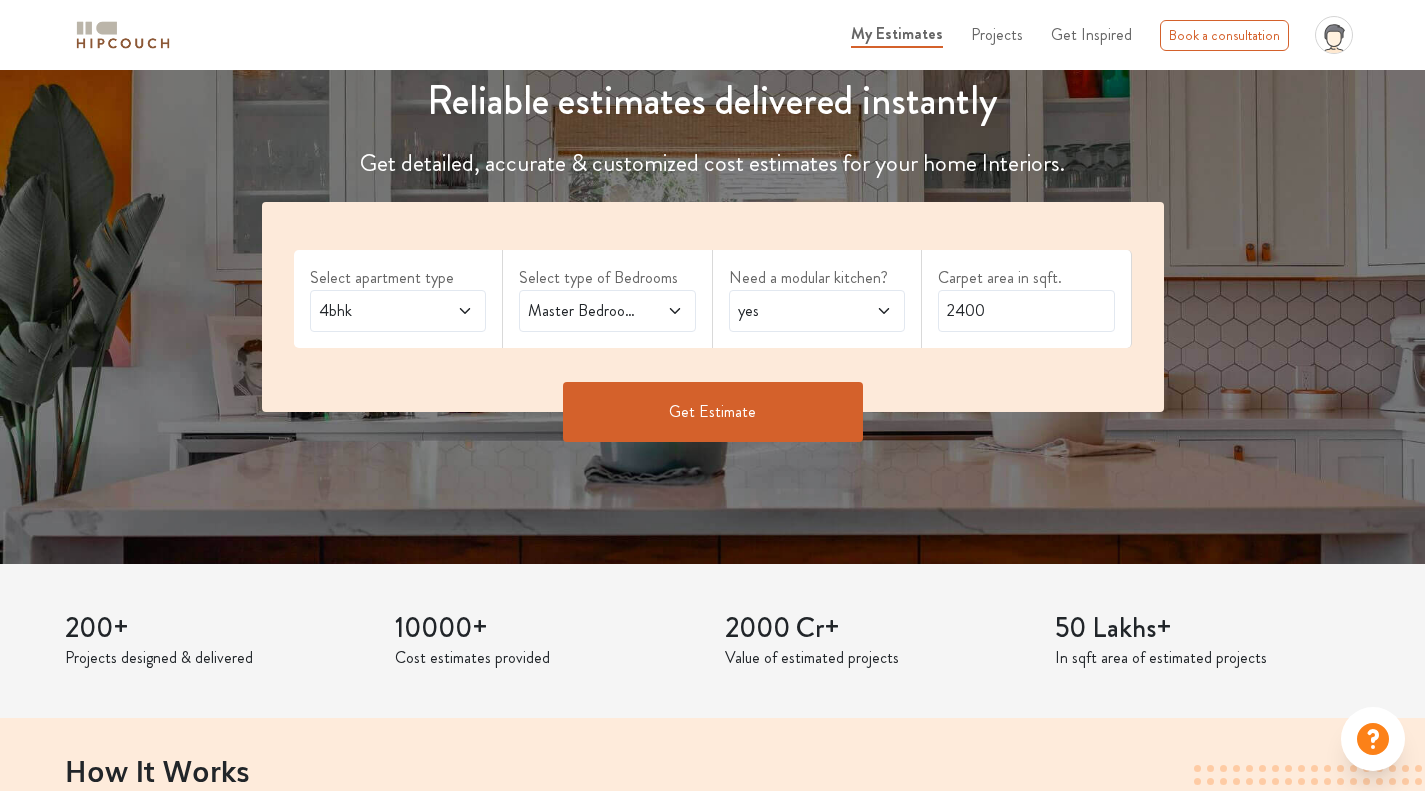 click on "Get Estimate" at bounding box center (713, 412) 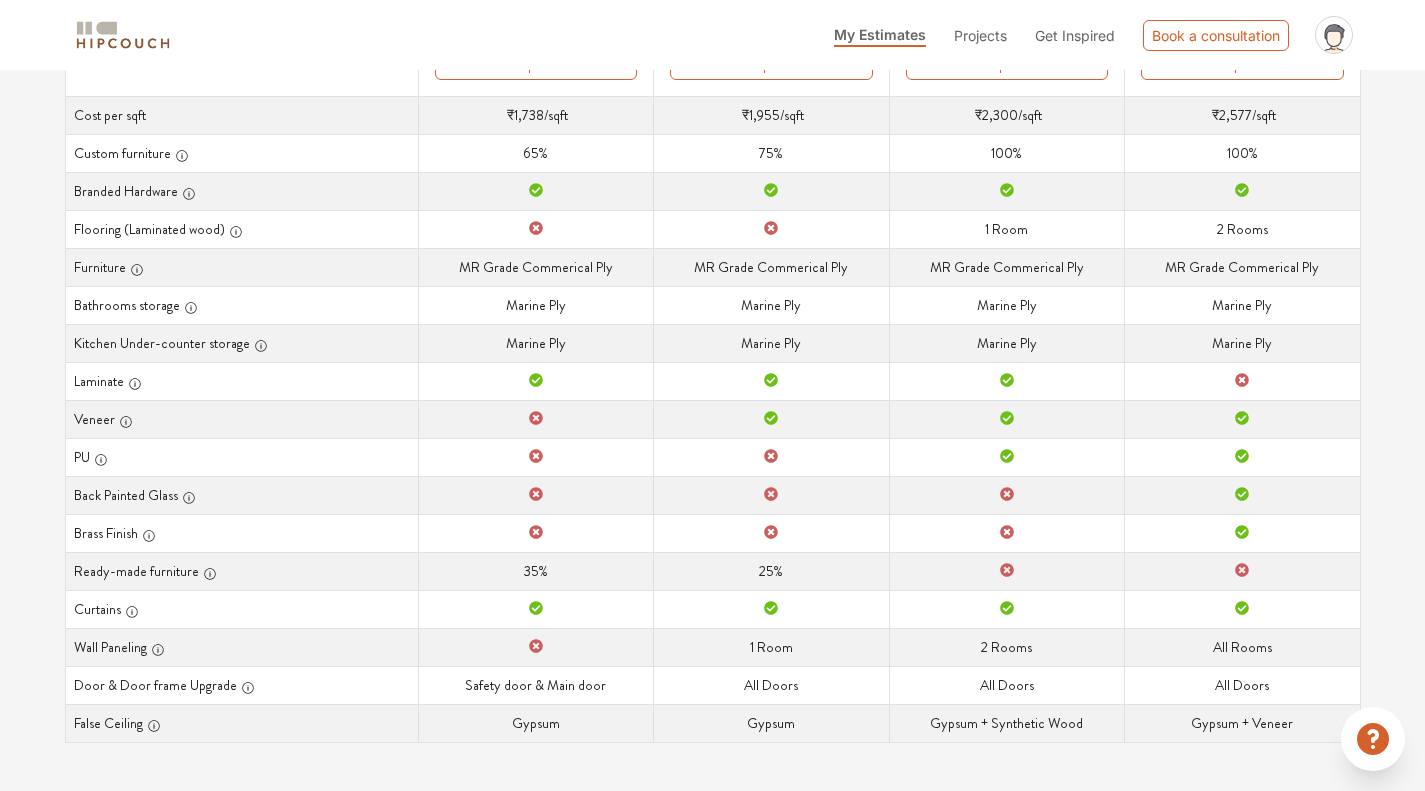 scroll, scrollTop: 0, scrollLeft: 0, axis: both 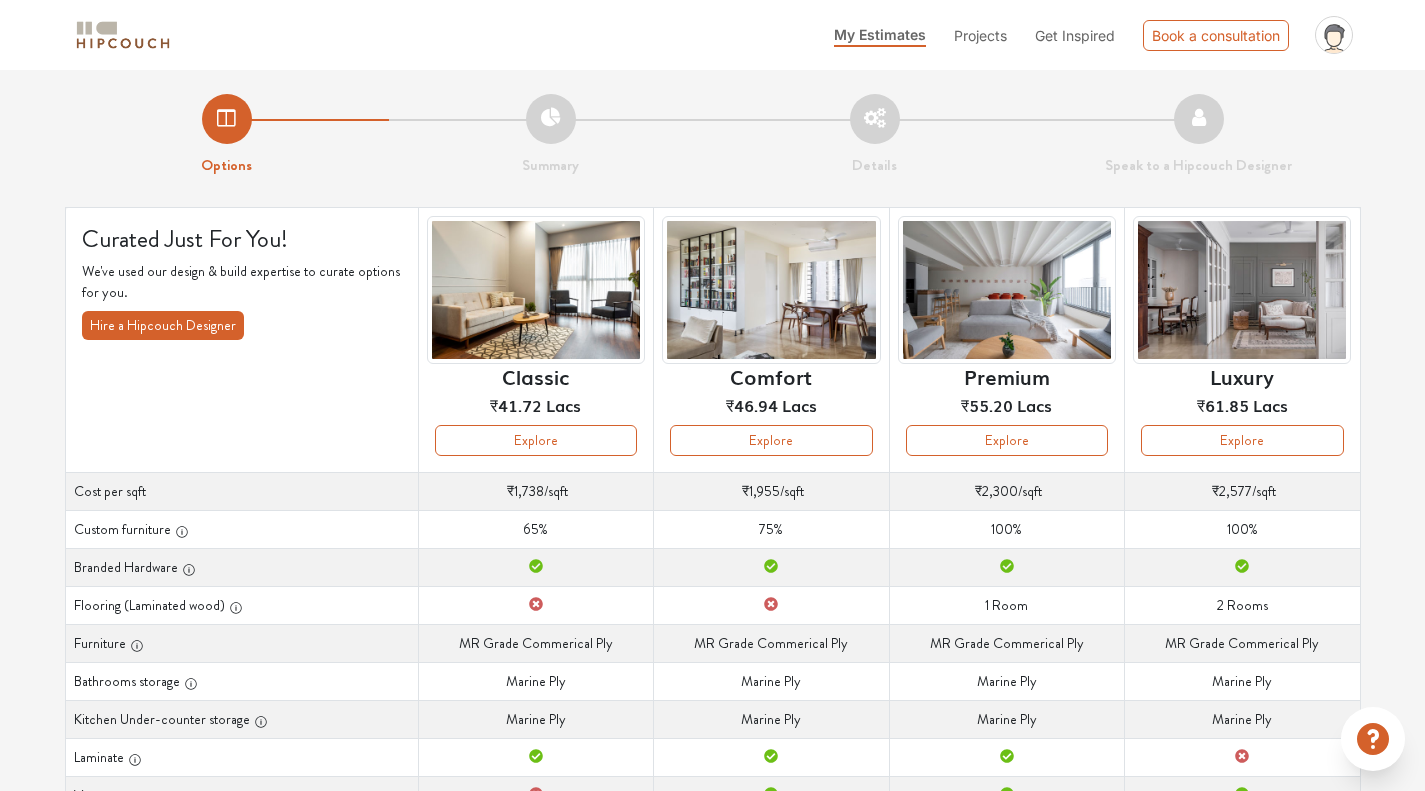 click on "Summary" at bounding box center (551, 135) 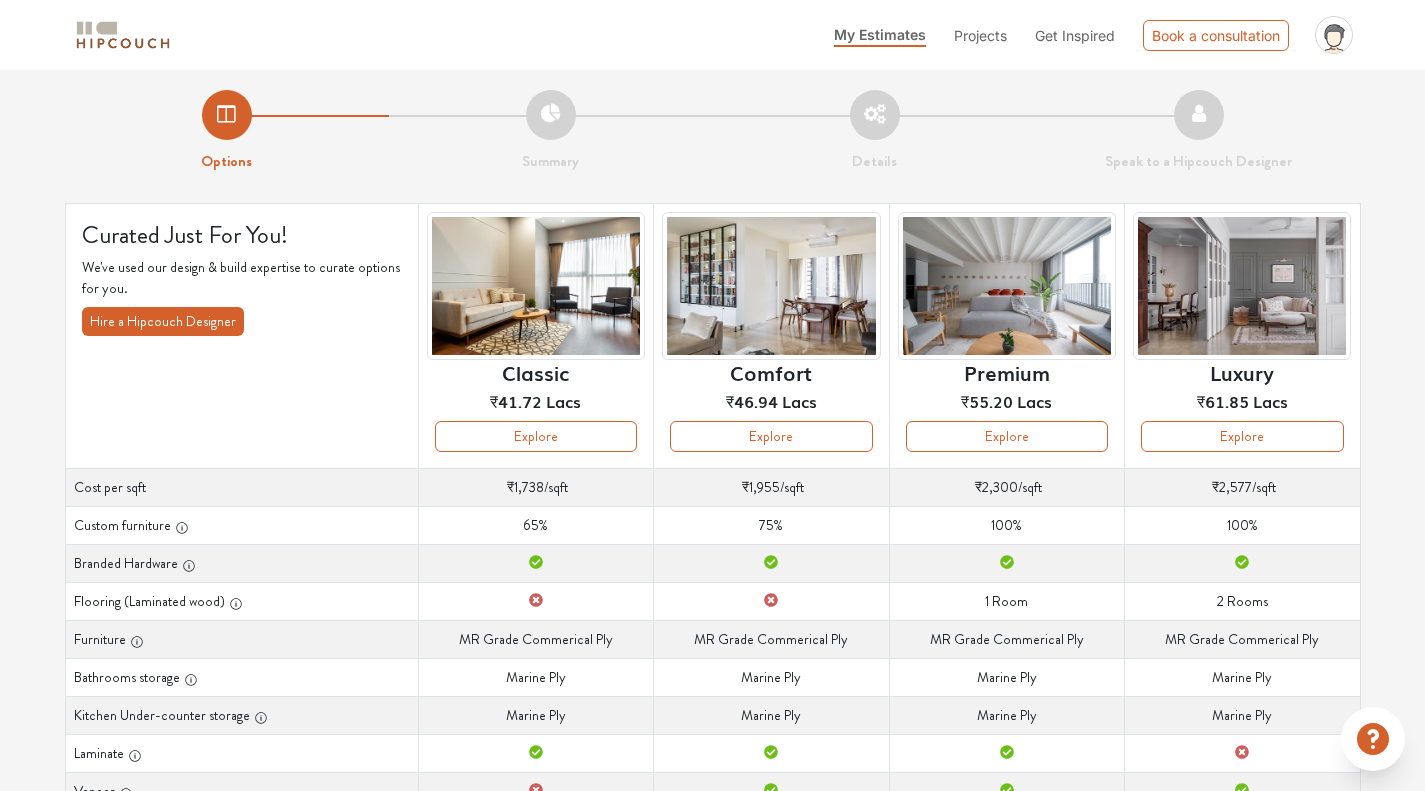 scroll, scrollTop: 0, scrollLeft: 0, axis: both 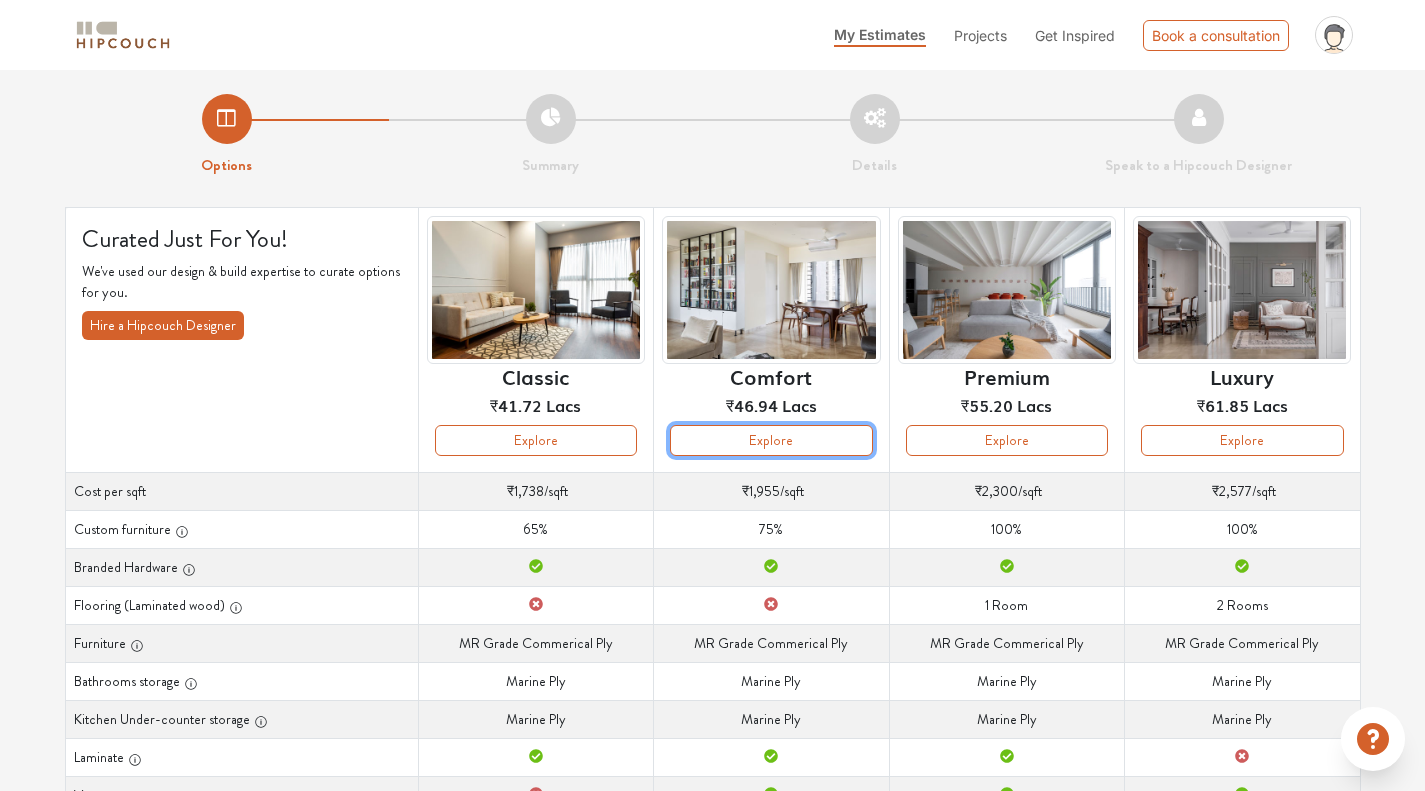click on "Explore" at bounding box center [771, 440] 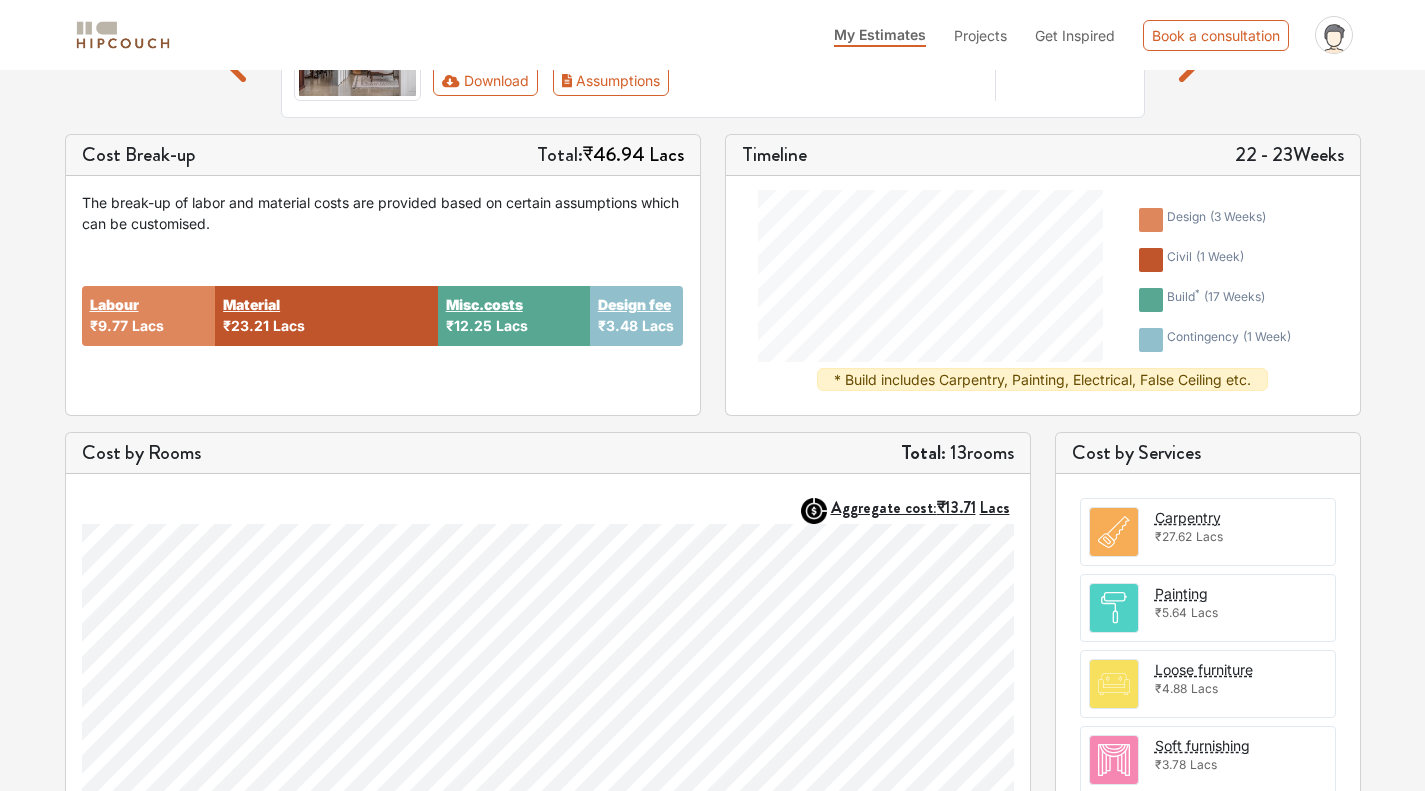 scroll, scrollTop: 0, scrollLeft: 0, axis: both 